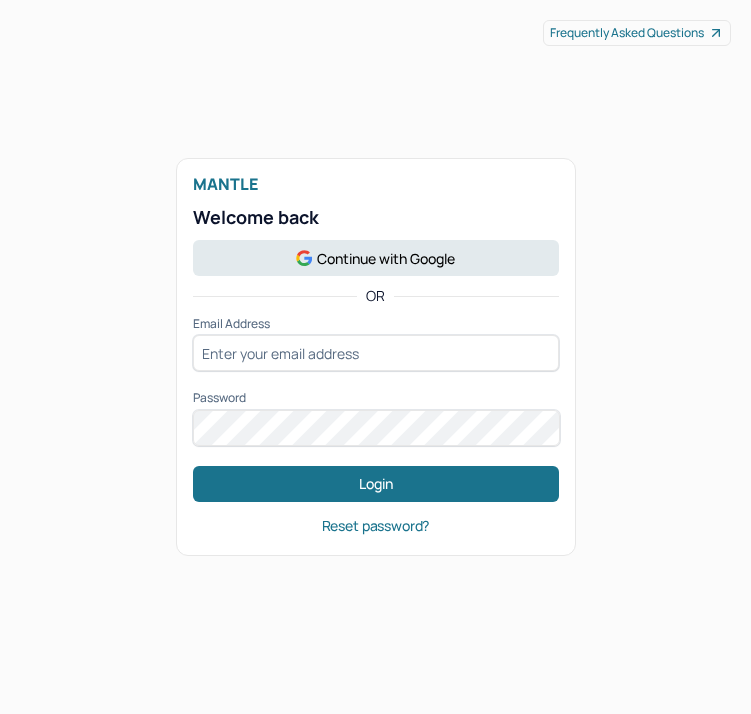 scroll, scrollTop: 0, scrollLeft: 0, axis: both 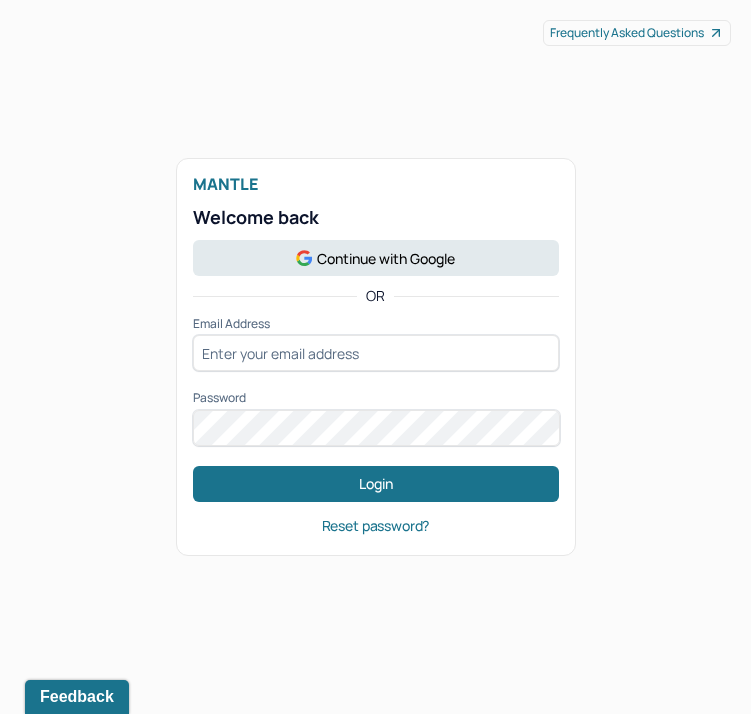 click on "Mantle Welcome back Continue with Google OR Email Address Password Login Reset password?" at bounding box center (375, 357) 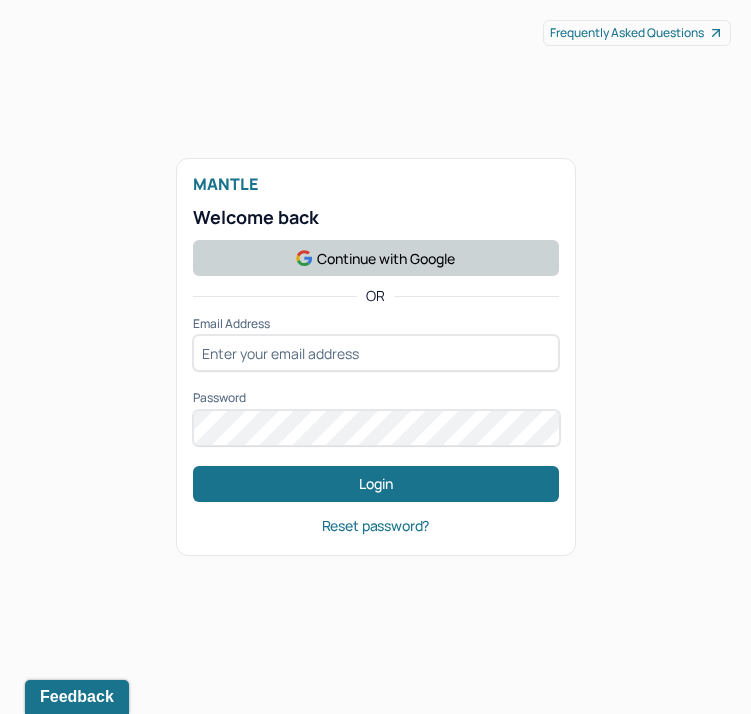 click 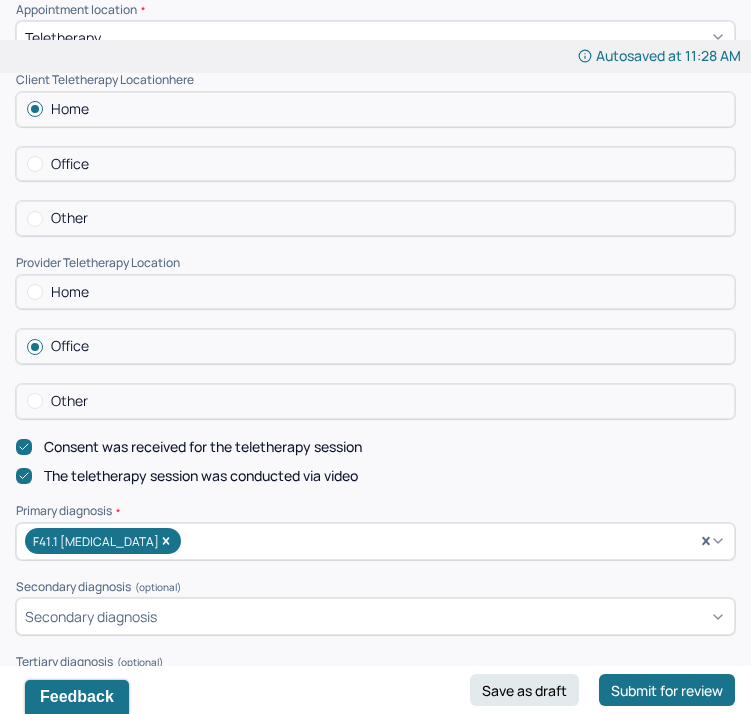 scroll, scrollTop: 951, scrollLeft: 0, axis: vertical 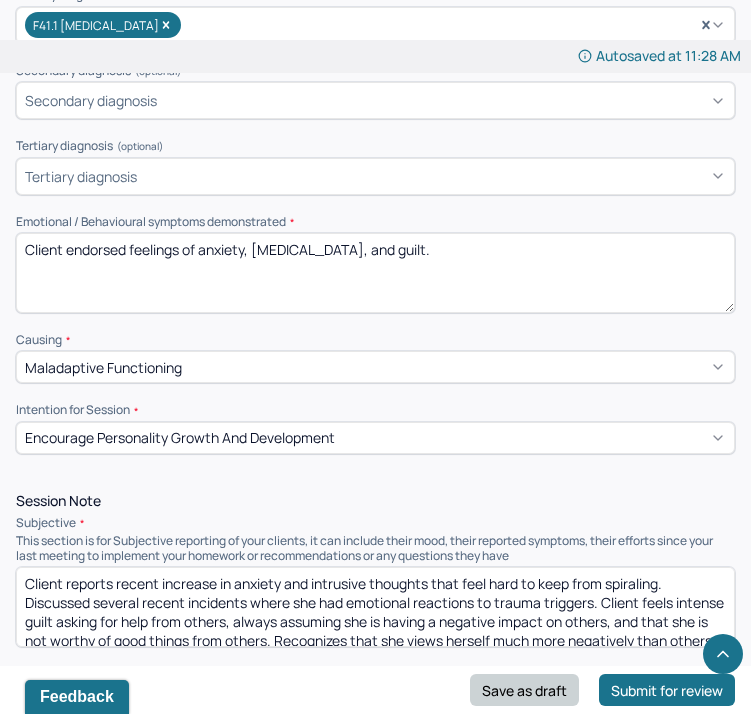 click on "Save as draft" at bounding box center [524, 690] 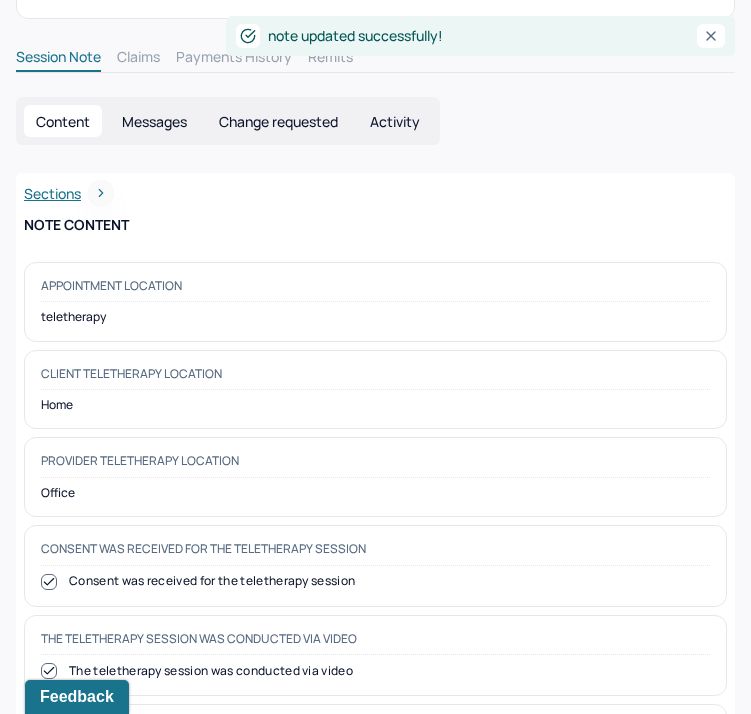 scroll, scrollTop: 0, scrollLeft: 0, axis: both 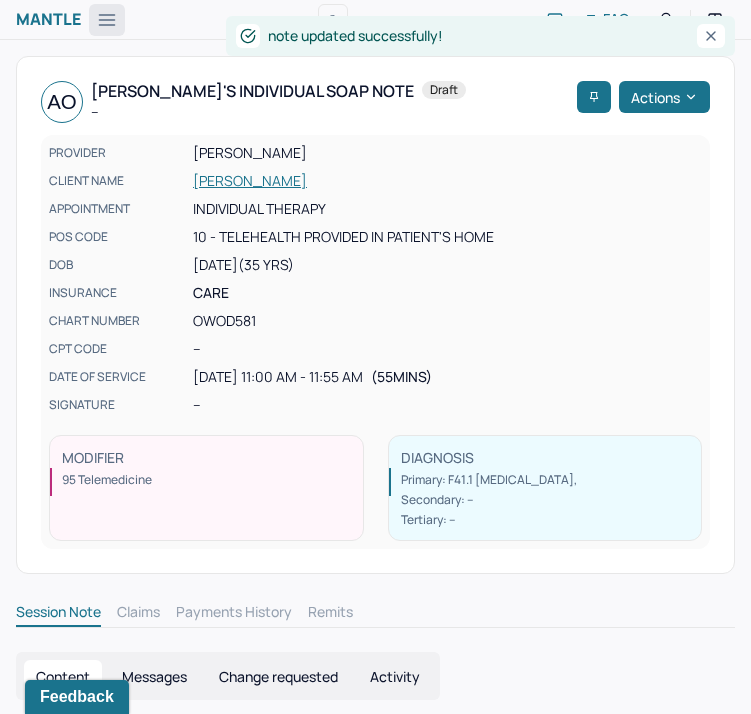 click 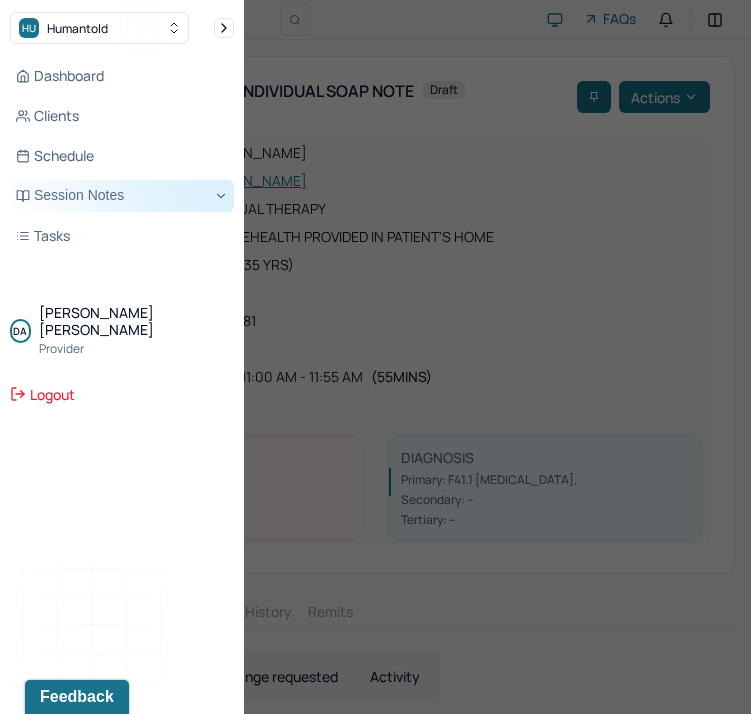 click on "Session Notes" at bounding box center (122, 196) 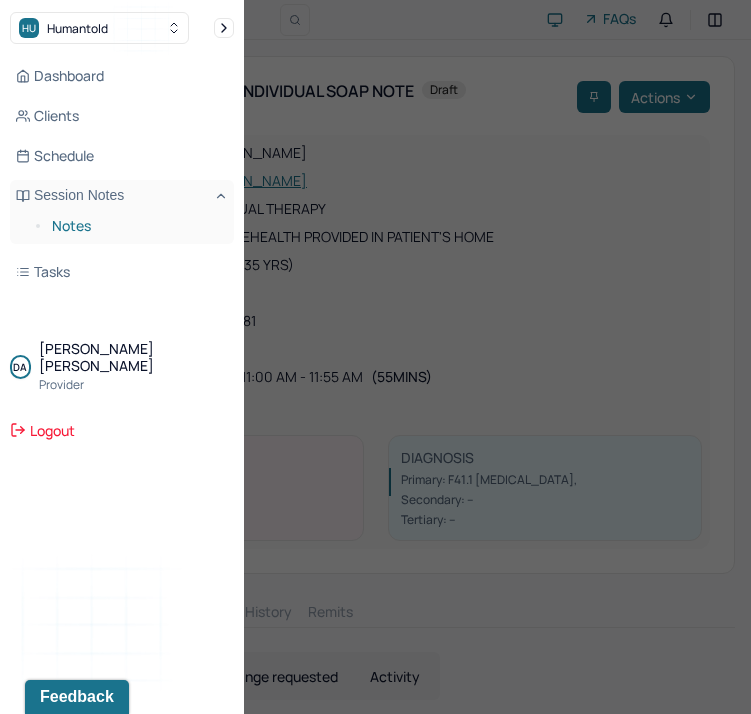 click on "Notes" at bounding box center [135, 226] 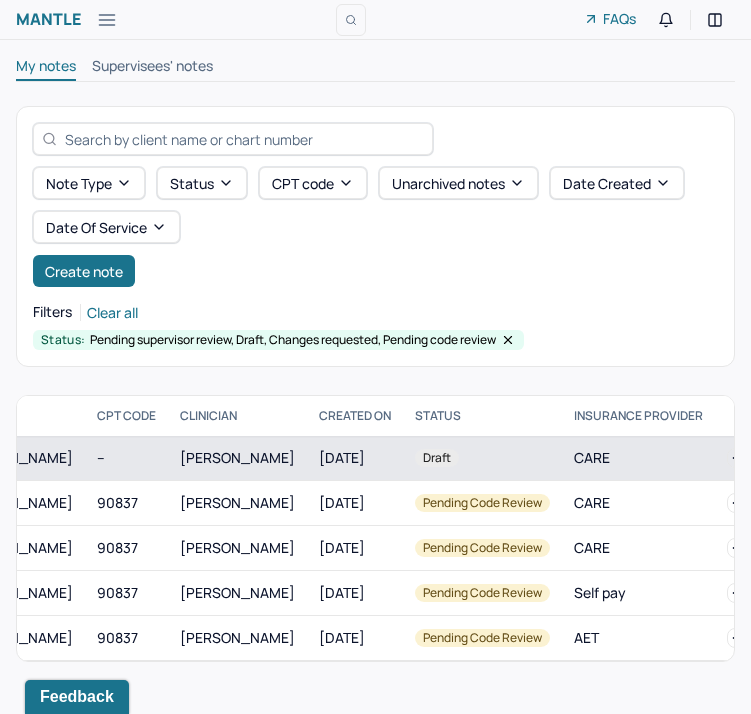 scroll, scrollTop: 0, scrollLeft: 0, axis: both 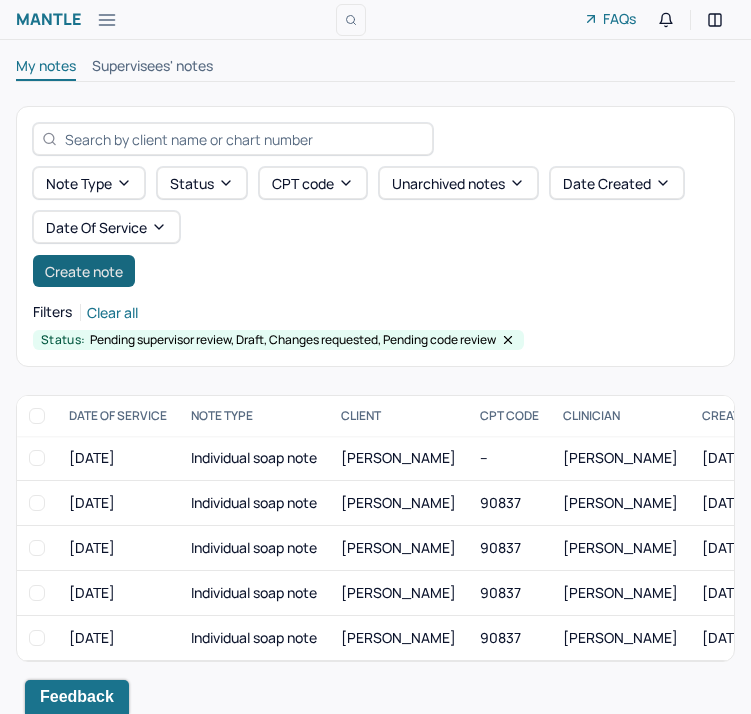 click on "Create note" at bounding box center [84, 271] 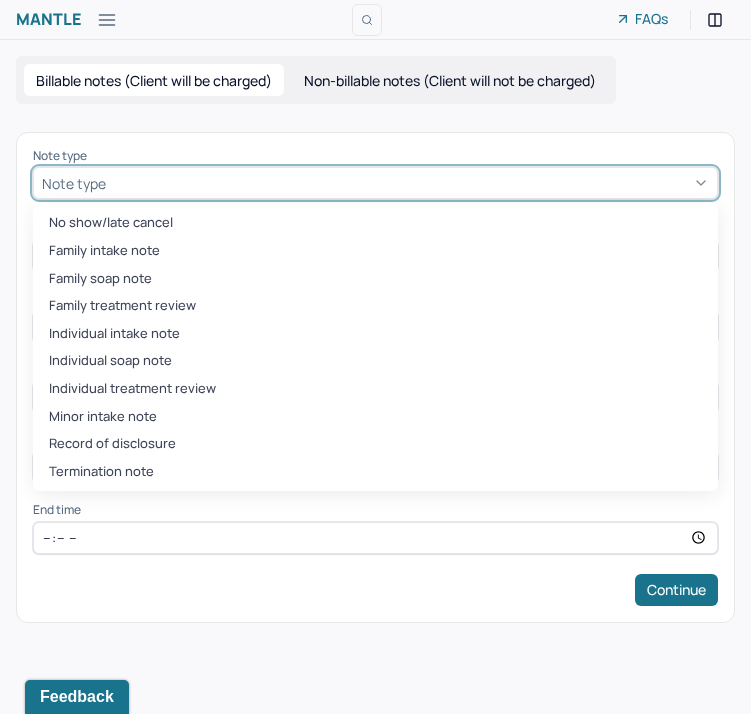 click on "Note type" at bounding box center (74, 183) 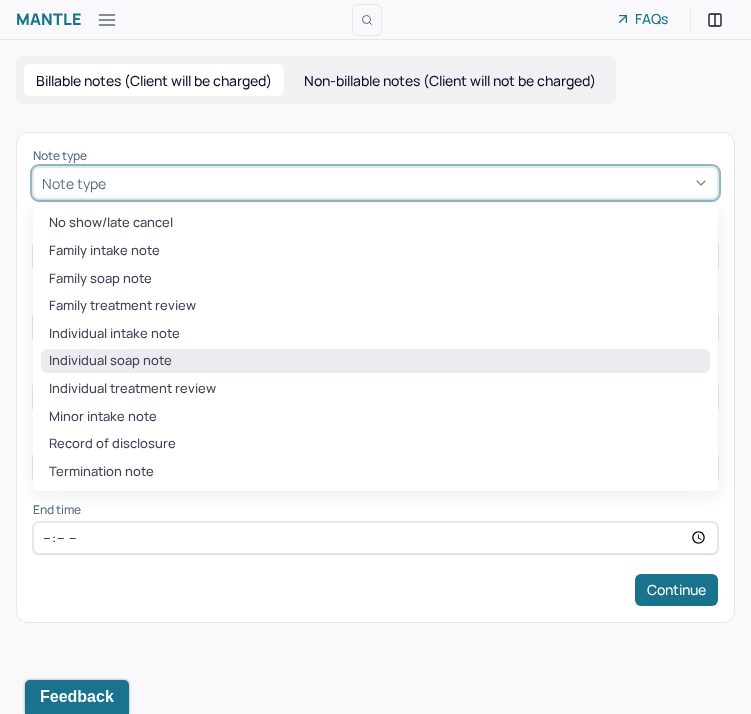 click on "Individual soap note" at bounding box center (375, 361) 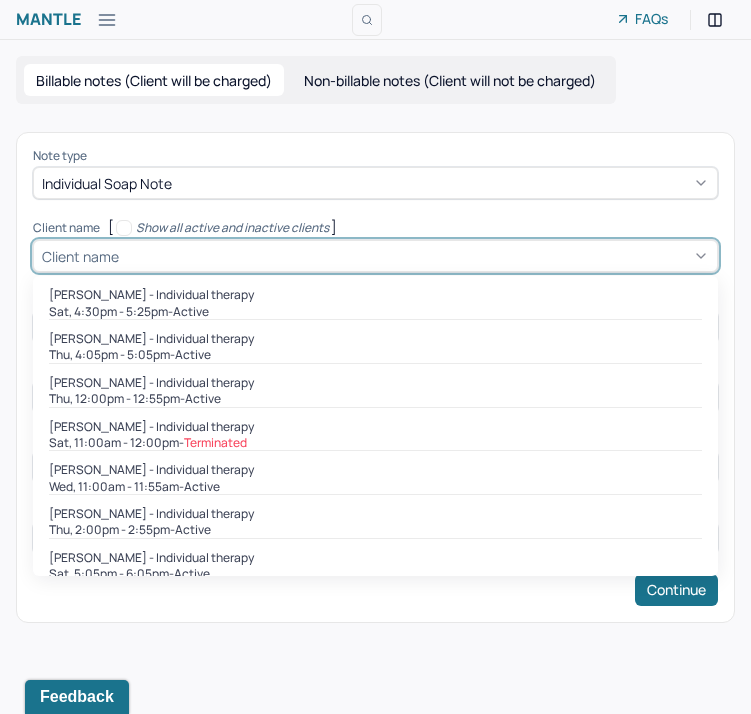 click on "Client name" at bounding box center (80, 256) 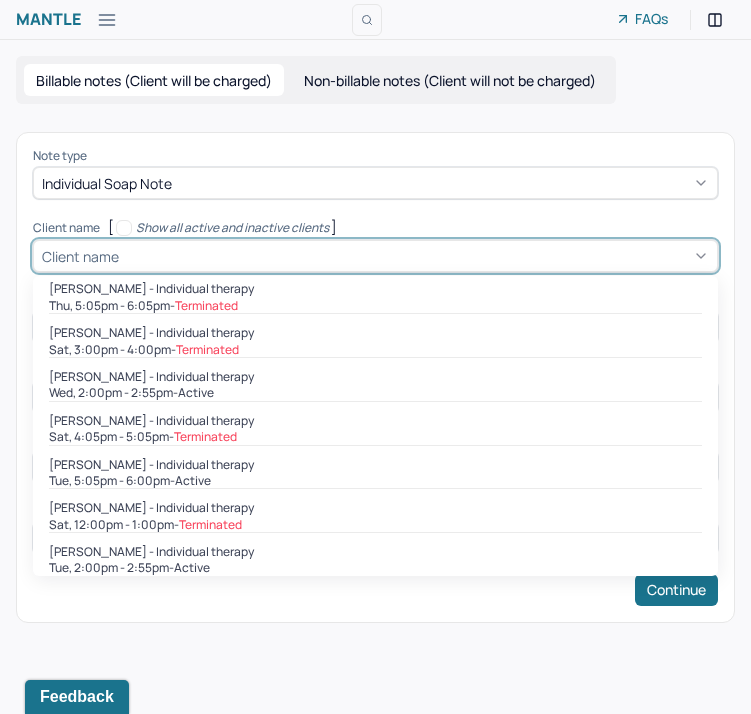 scroll, scrollTop: 1372, scrollLeft: 0, axis: vertical 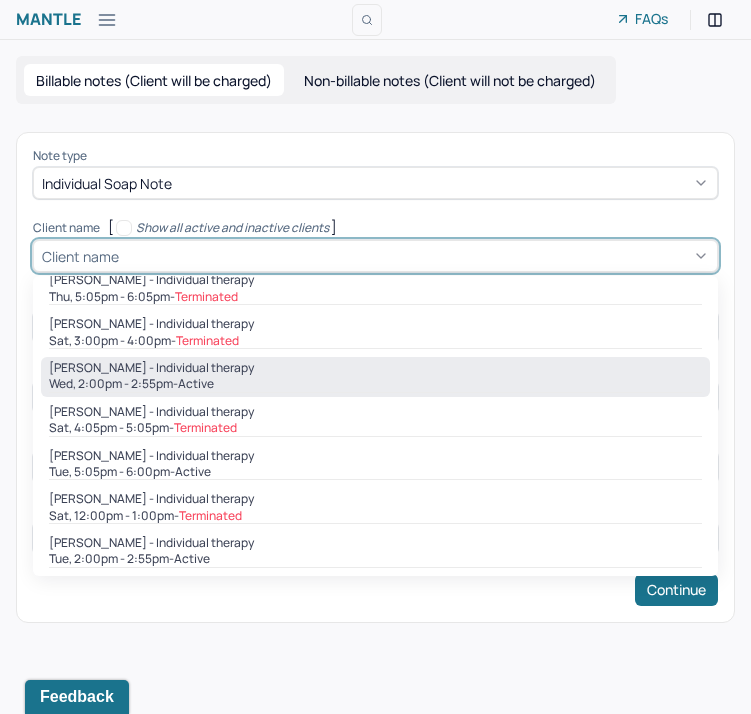 click on "Wed, 2:00pm - 2:55pm  -  active" at bounding box center (375, 384) 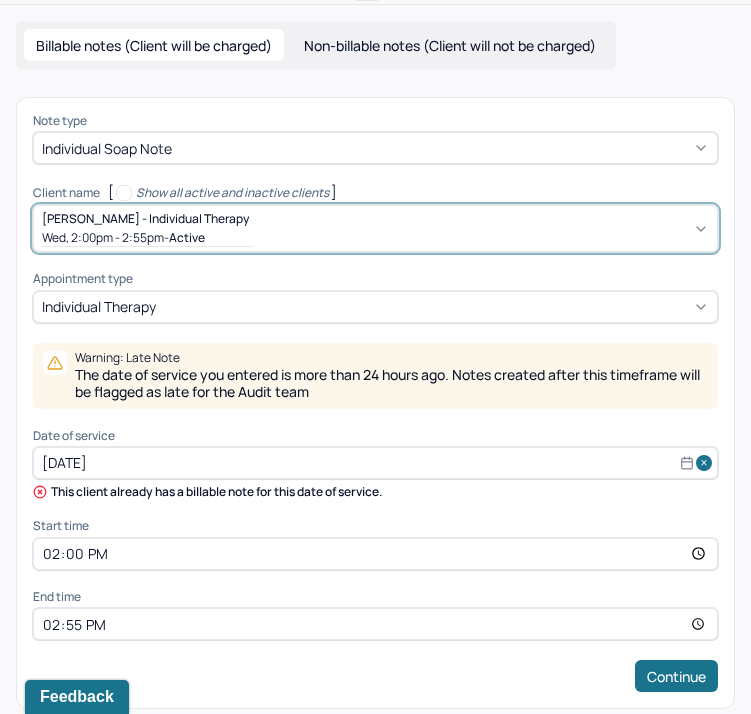 scroll, scrollTop: 43, scrollLeft: 0, axis: vertical 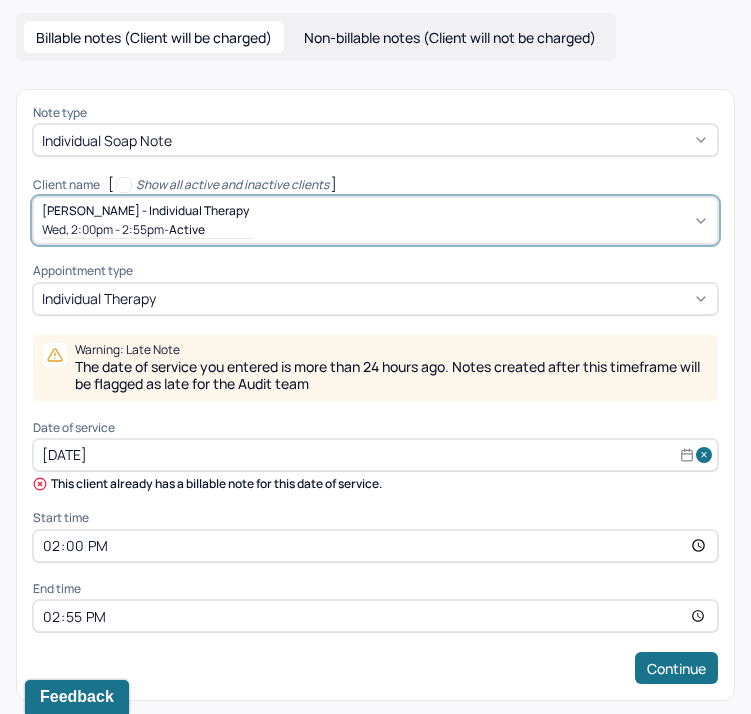 click on "[DATE]" at bounding box center [375, 455] 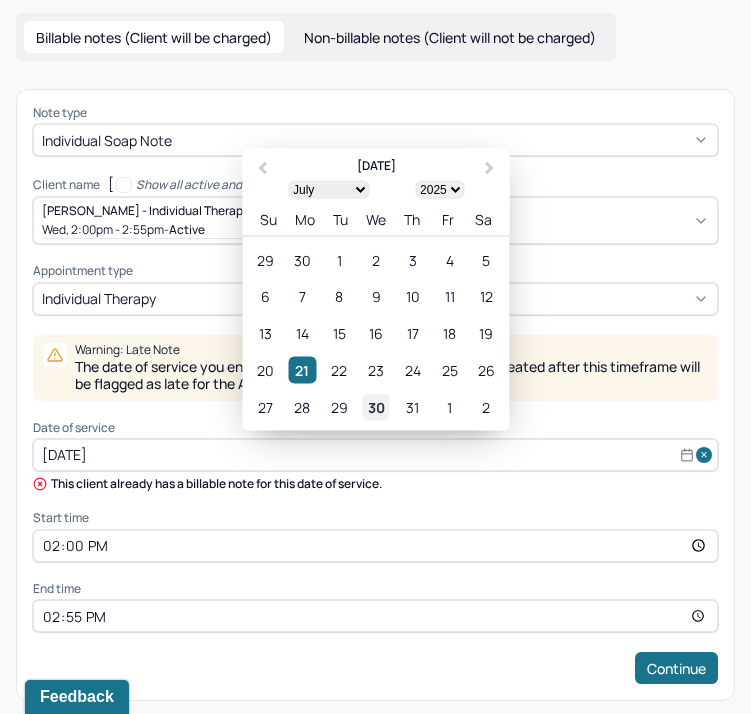 click on "30" at bounding box center [375, 406] 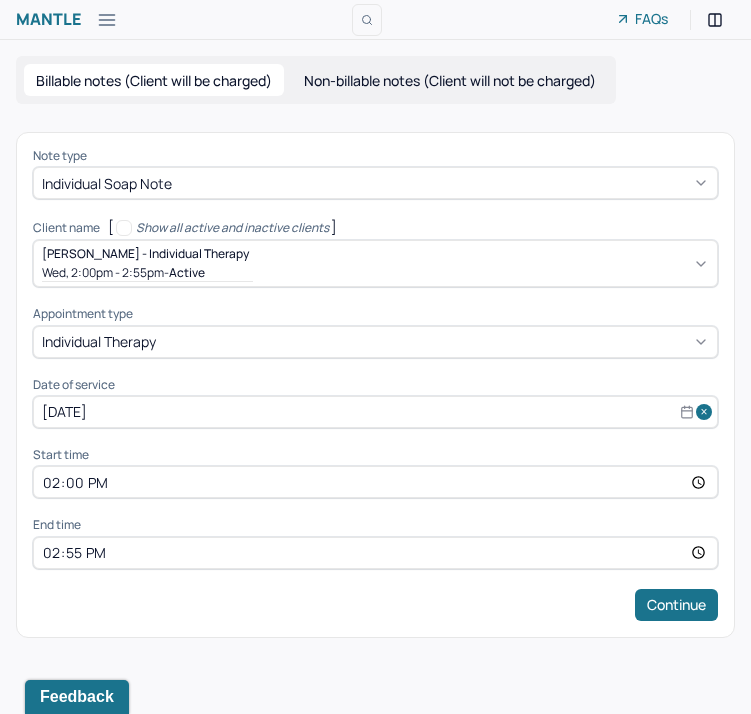 click on "Note type Individual soap note Client name [ Show all active and inactive clients ] [PERSON_NAME] - Individual therapy Wed, 2:00pm - 2:55pm  -  active Supervisee name [PERSON_NAME] Appointment type individual therapy Date of service [DATE] Start time 14:00 End time 14:55 Continue" at bounding box center [375, 385] 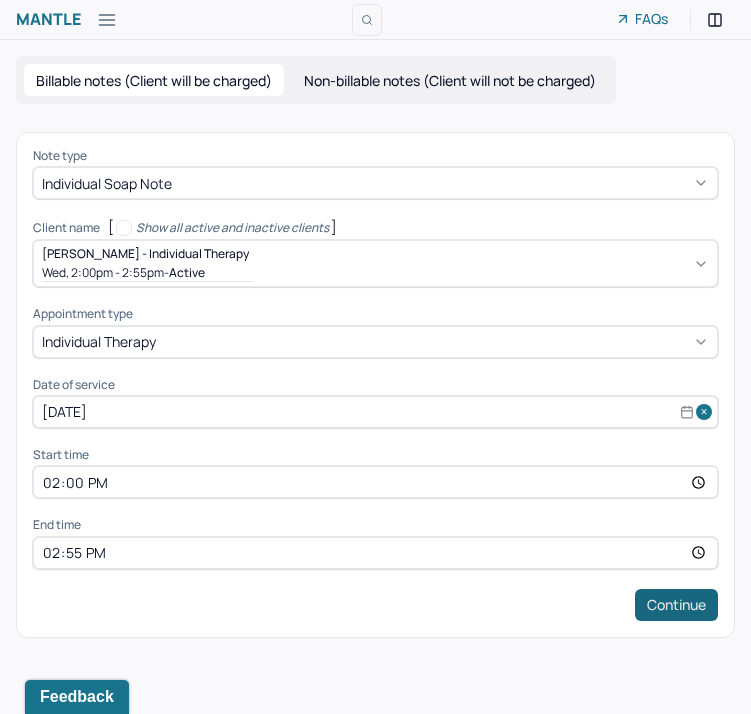 click on "Continue" at bounding box center [676, 605] 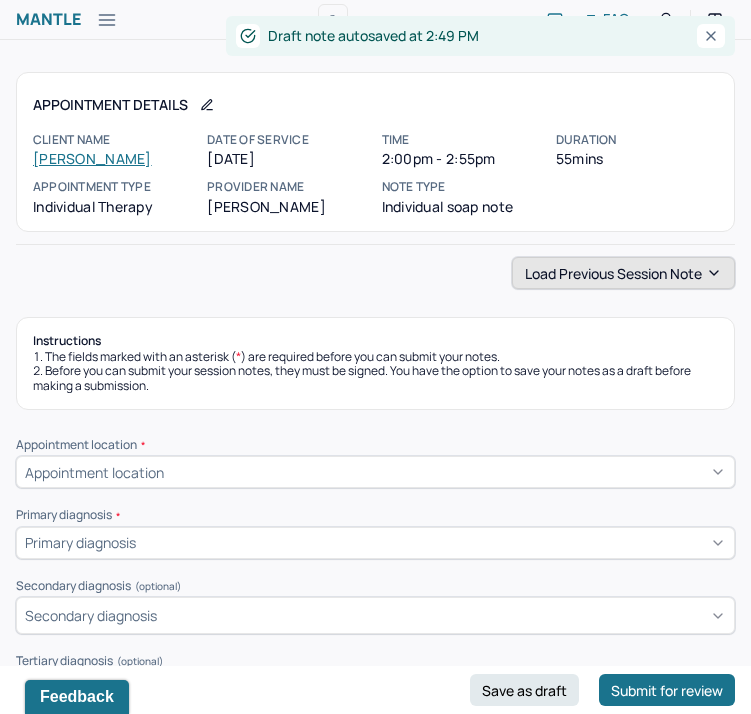 click on "Load previous session note" at bounding box center (623, 273) 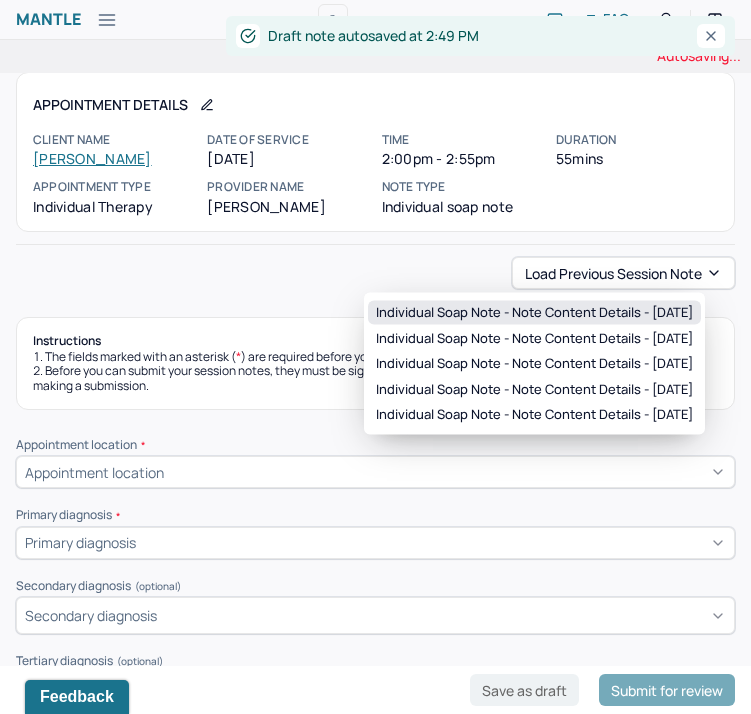 click on "Individual soap note   - Note content Details -   [DATE]" at bounding box center (534, 313) 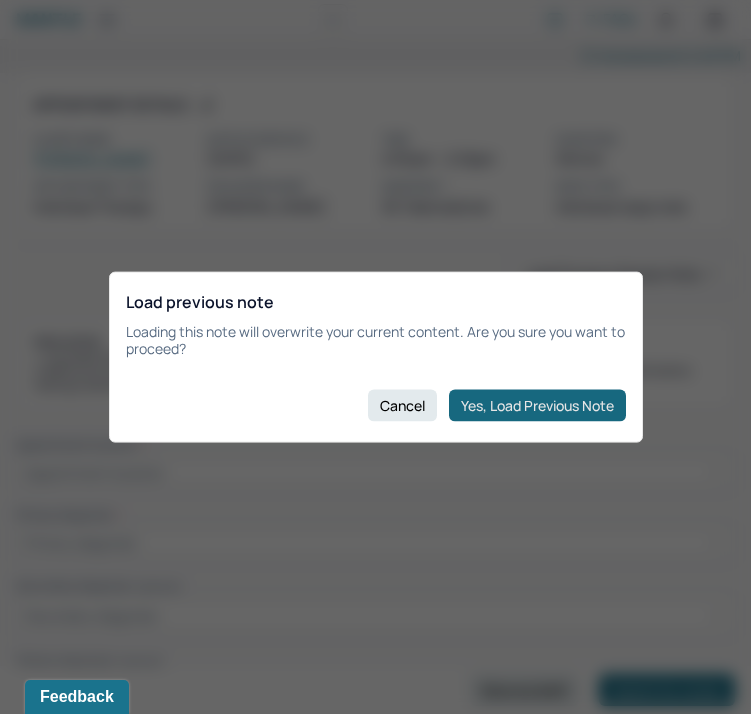 click on "Yes, Load Previous Note" at bounding box center (537, 405) 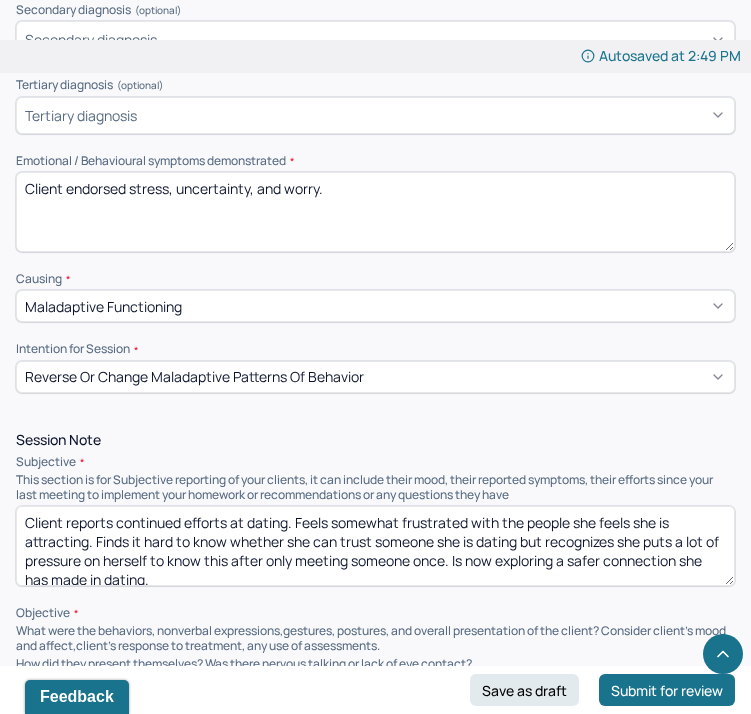scroll, scrollTop: 1054, scrollLeft: 0, axis: vertical 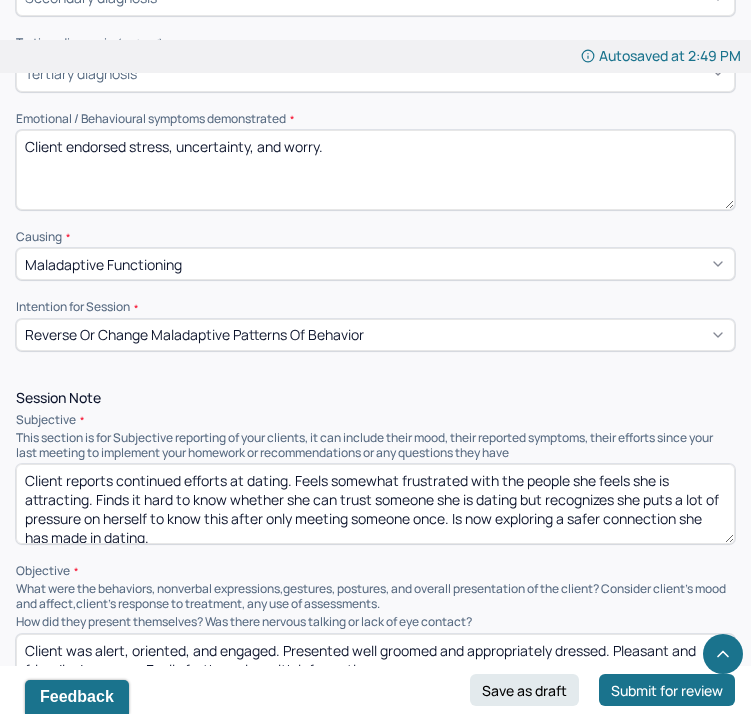 click on "Client reports continued efforts at dating. Feels somewhat frustrated with the people she feels she is attracting. Finds it hard to know whether she can trust someone she is dating but recognizes she puts a lot of pressure on herself to know this after only meeting someone once. Is now exploring a safer connection she has made in dating." at bounding box center [375, 504] 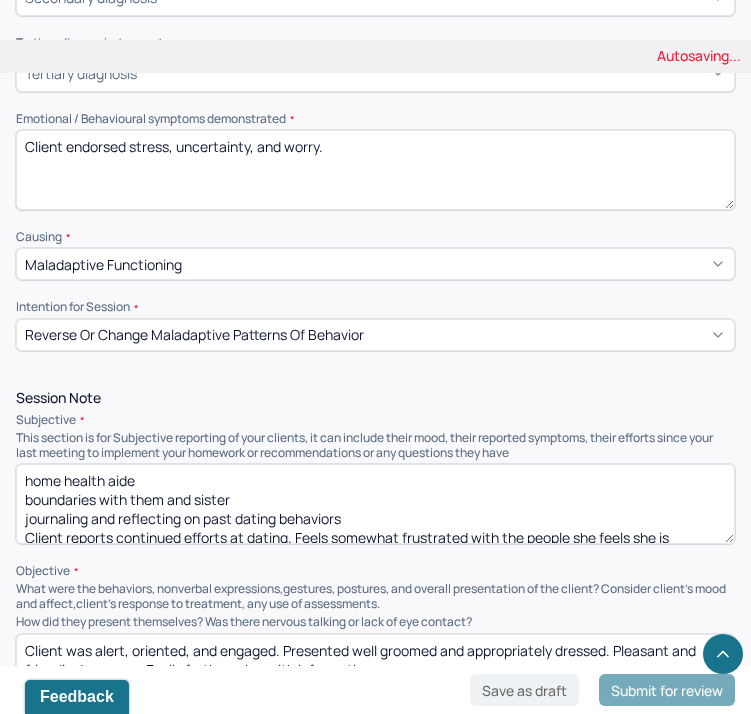 scroll, scrollTop: 3, scrollLeft: 0, axis: vertical 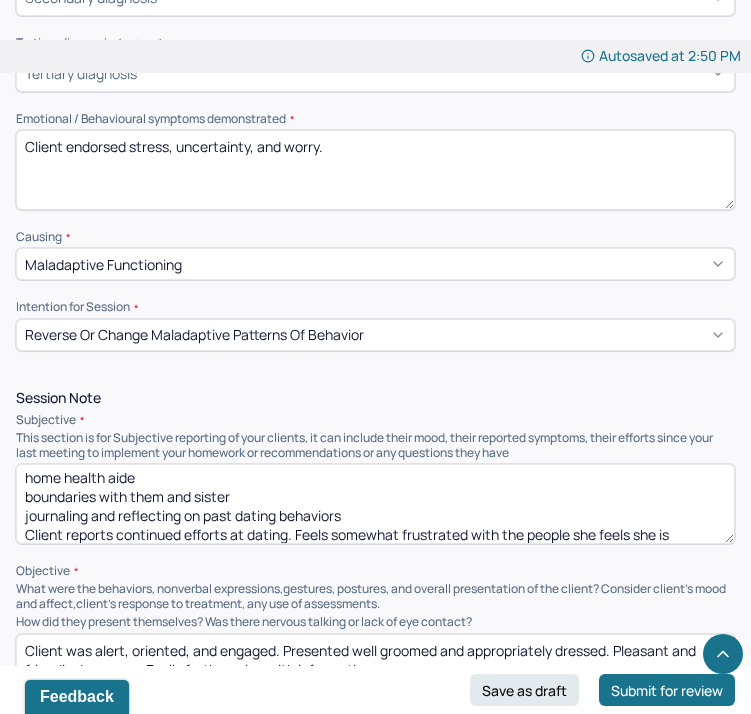 click on "home health aide
boundaries with them and sister
journaling and reflecting on past dating behaviorsClient reports continued efforts at dating. Feels somewhat frustrated with the people she feels she is attracting. Finds it hard to know whether she can trust someone she is dating but recognizes she puts a lot of pressure on herself to know this after only meeting someone once. Is now exploring a safer connection she has made in dating." at bounding box center [375, 504] 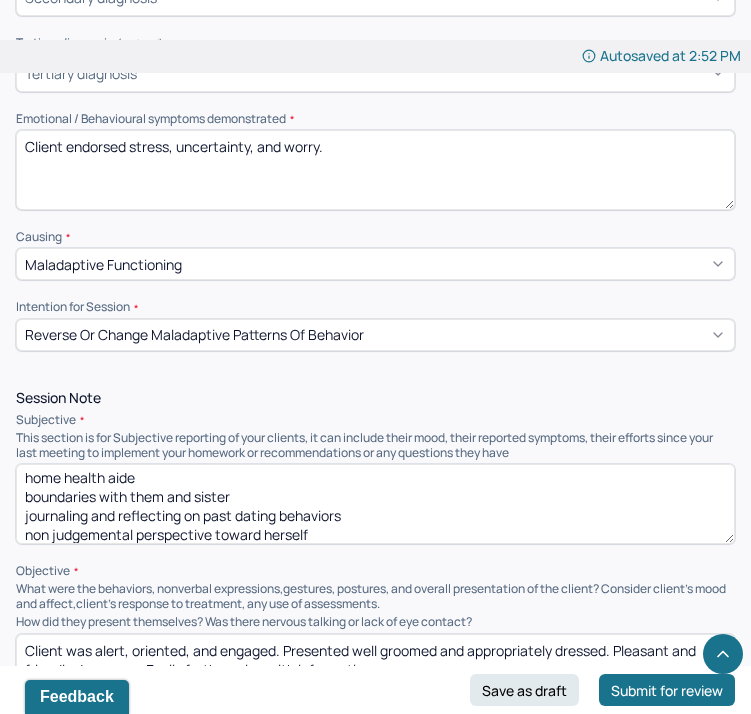 click on "home health aide
boundaries with them and sister
journaling and reflecting on past dating behaviors
non judgemental perspective toward herself
Client reports continued efforts at dating. Feels somewhat frustrated with the people she feels she is attracting. Finds it hard to know whether she can trust someone she is dating but recognizes she puts a lot of pressure on herself to know this after only meeting someone once. Is now exploring a safer connection she has made in dating." at bounding box center (375, 504) 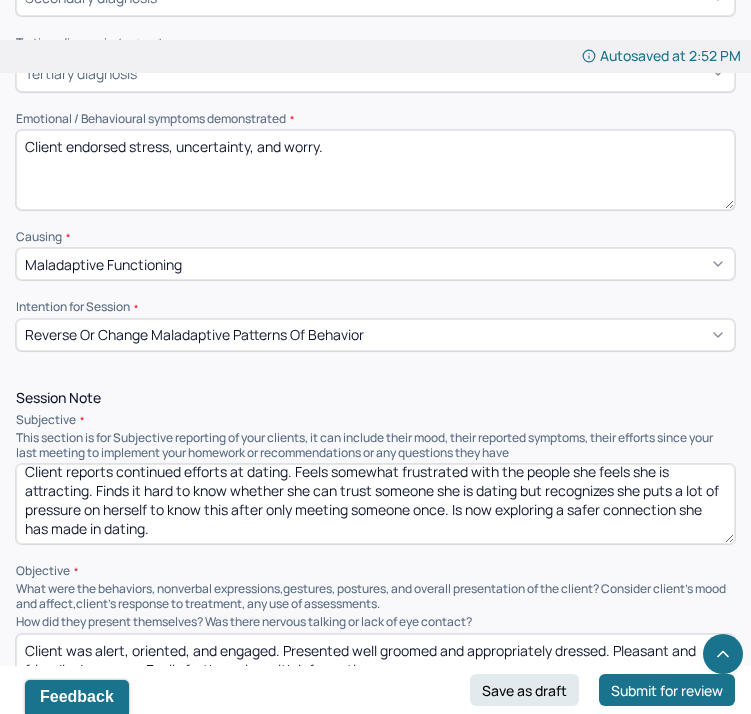 scroll, scrollTop: 74, scrollLeft: 0, axis: vertical 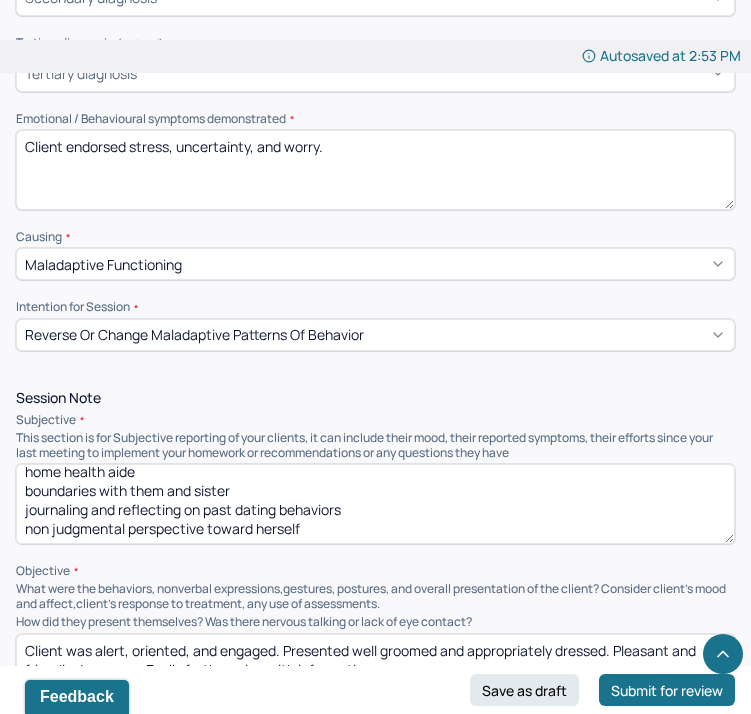 type on "home health aide
boundaries with them and sister
journaling and reflecting on past dating behaviors
non judgmental perspective toward herself" 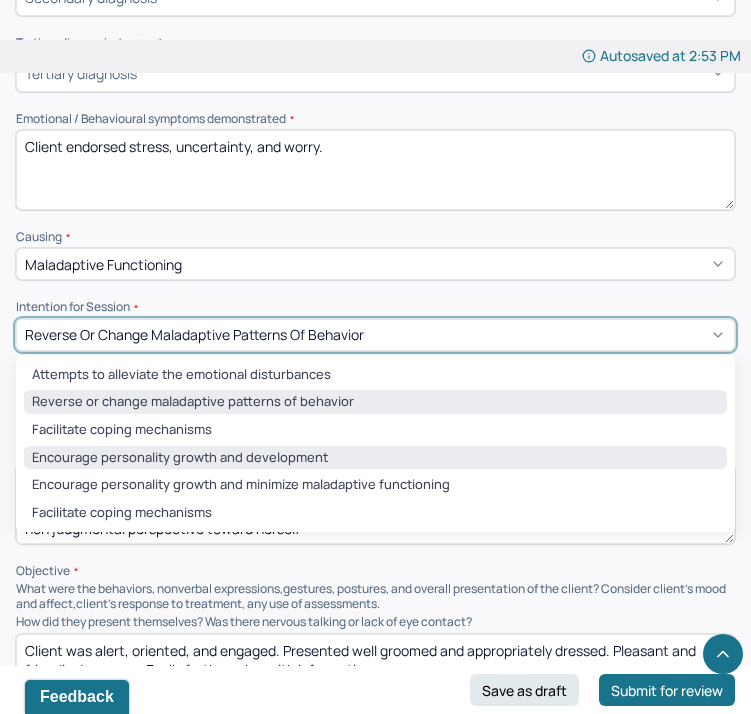 click on "Encourage personality growth and development" at bounding box center [375, 458] 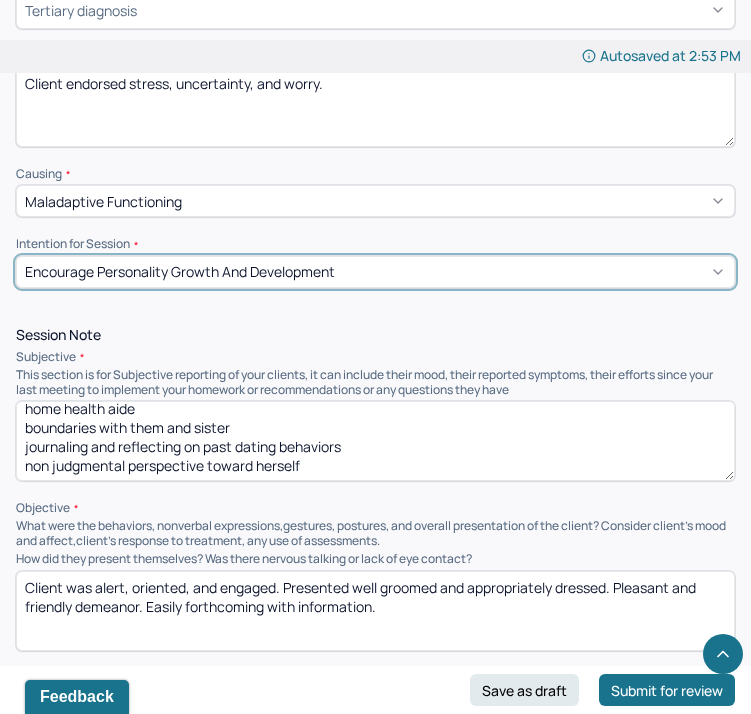 scroll, scrollTop: 1142, scrollLeft: 0, axis: vertical 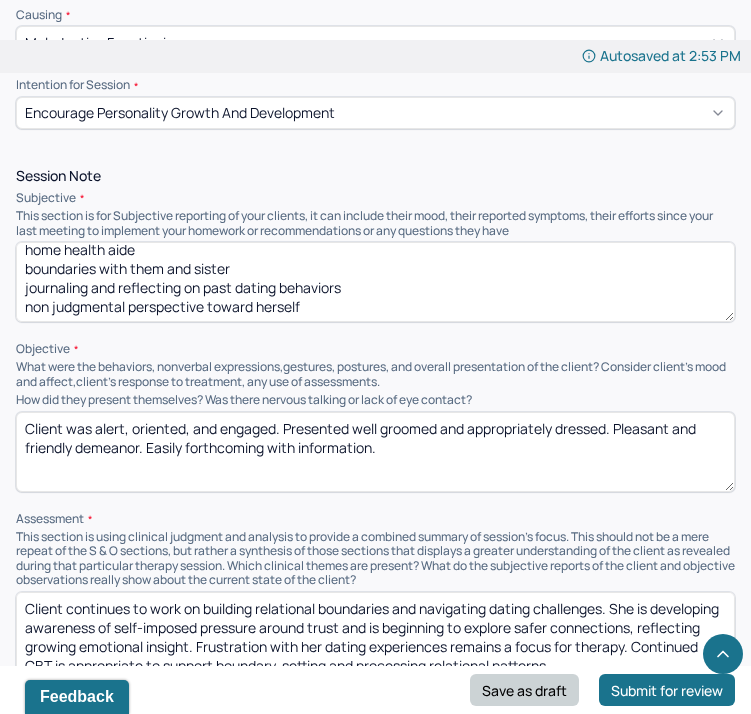 click on "Save as draft" at bounding box center (524, 690) 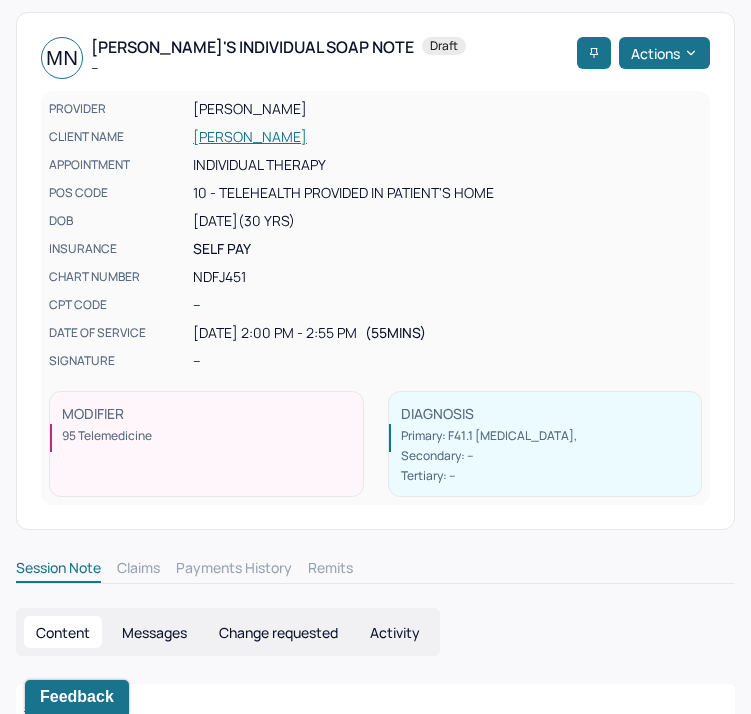 scroll, scrollTop: 0, scrollLeft: 0, axis: both 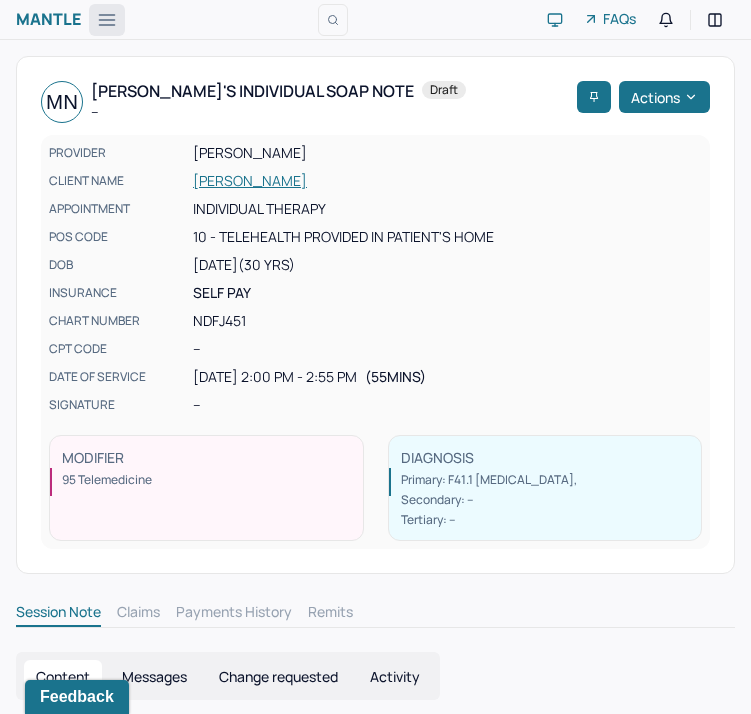click 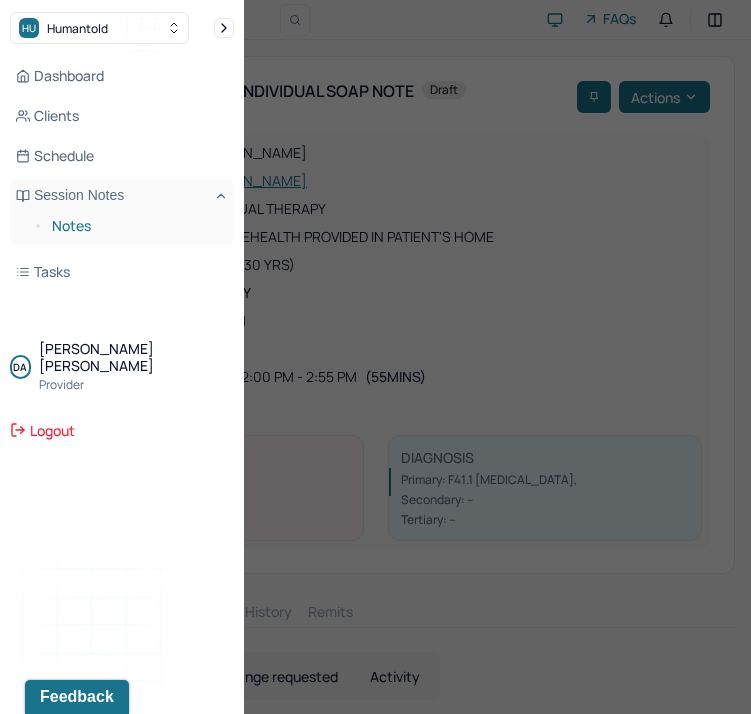 click on "Notes" at bounding box center (135, 226) 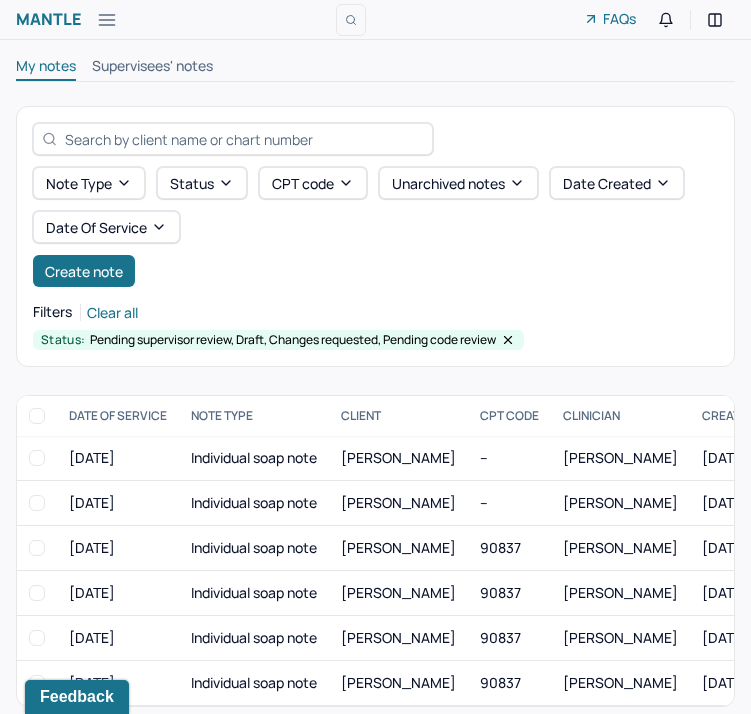 scroll, scrollTop: 7, scrollLeft: 0, axis: vertical 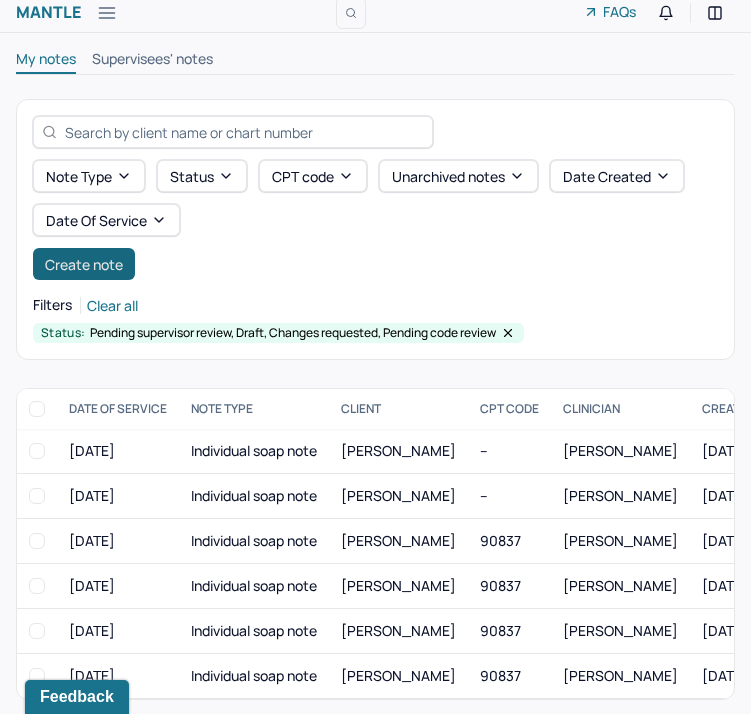 click on "Create note" at bounding box center (84, 264) 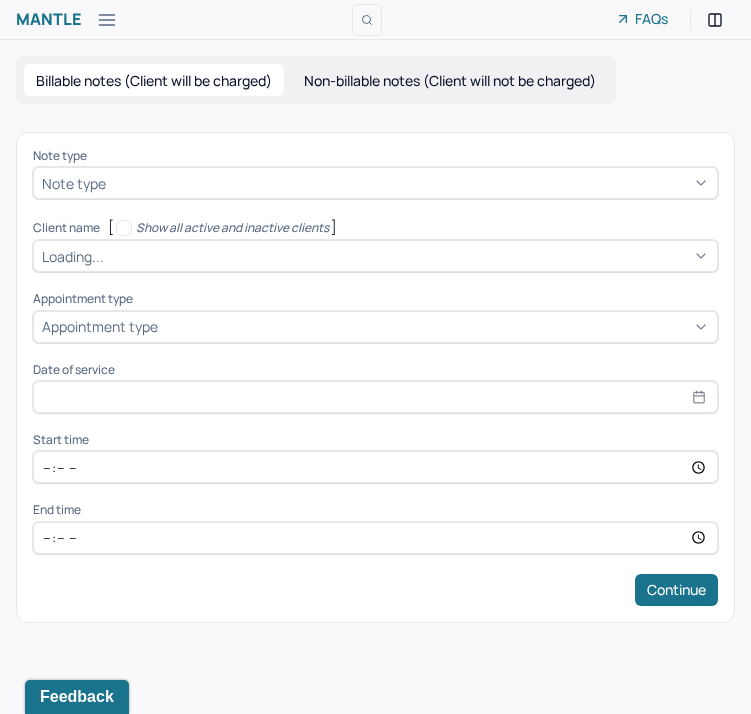 click on "Note type" at bounding box center [74, 183] 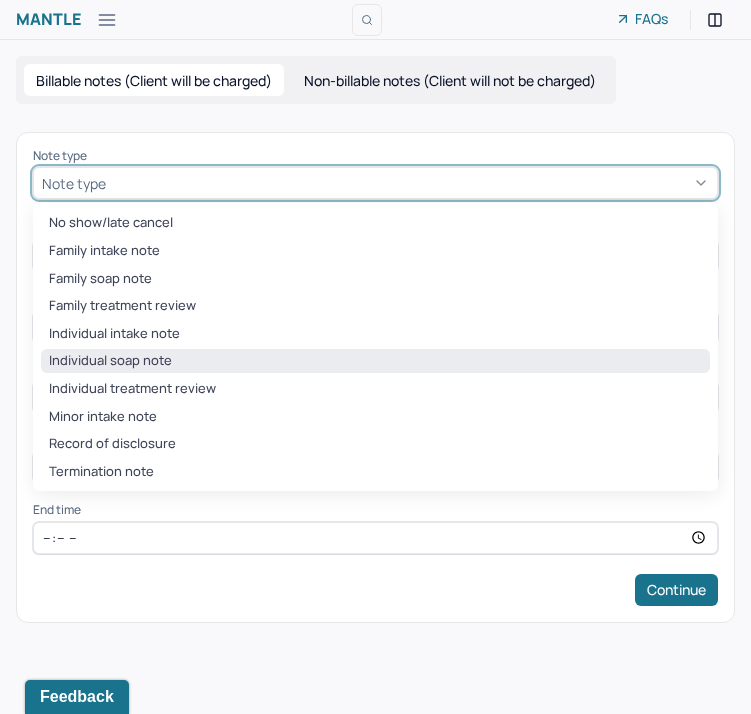 click on "Individual soap note" at bounding box center [375, 361] 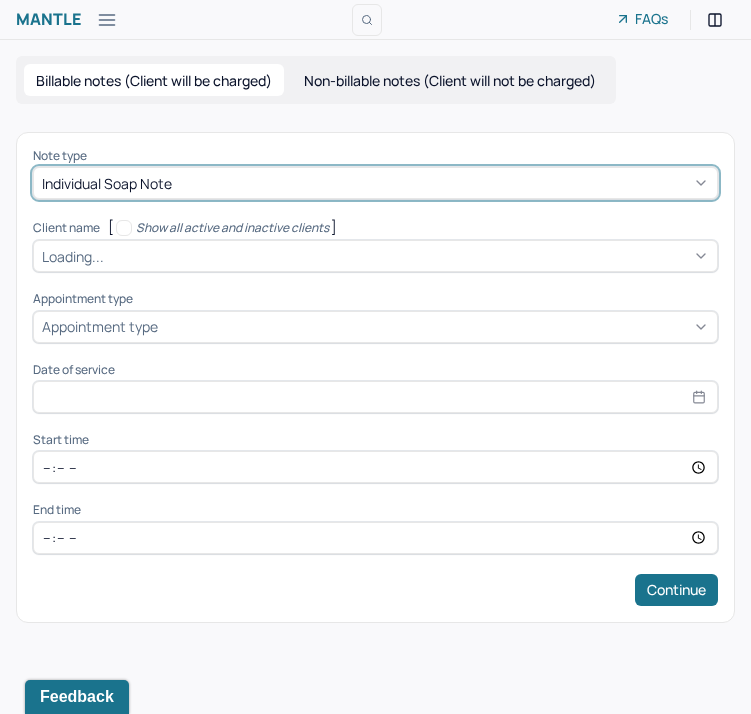 click on "Loading..." at bounding box center [73, 256] 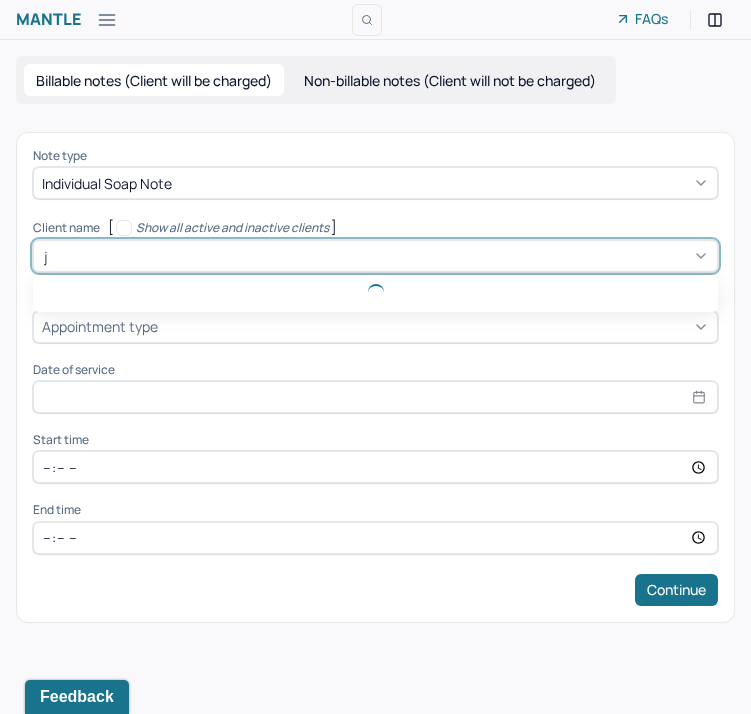 type on "je" 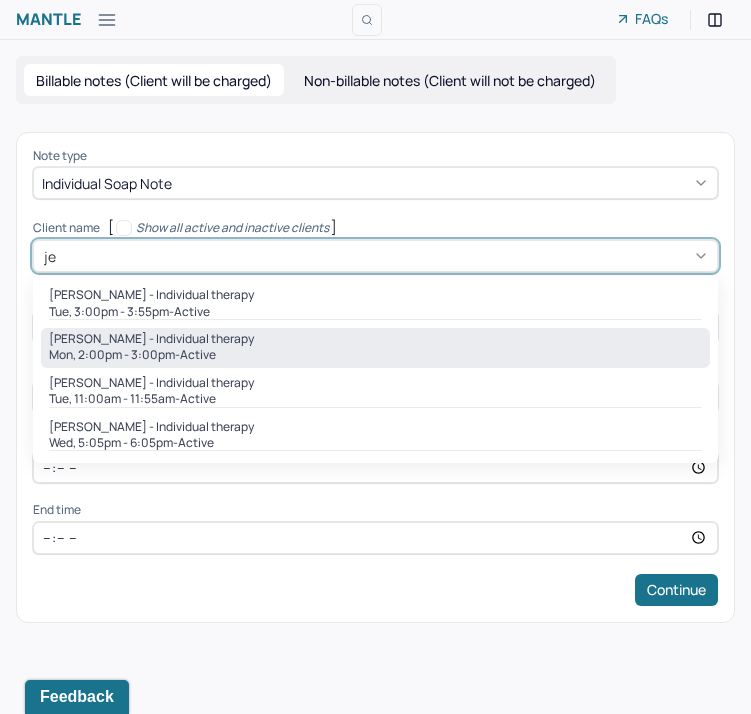 click on "[PERSON_NAME] - Individual therapy" at bounding box center [151, 339] 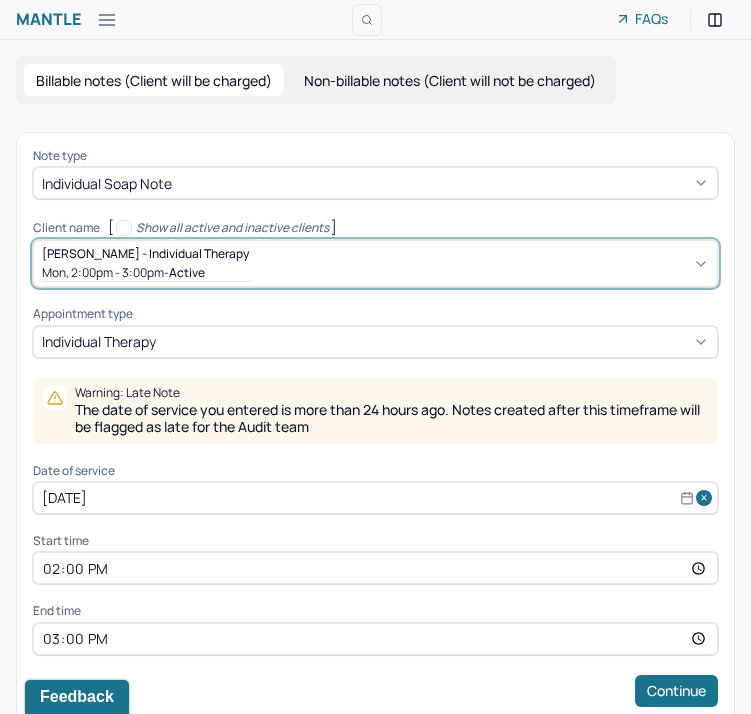 scroll, scrollTop: 23, scrollLeft: 0, axis: vertical 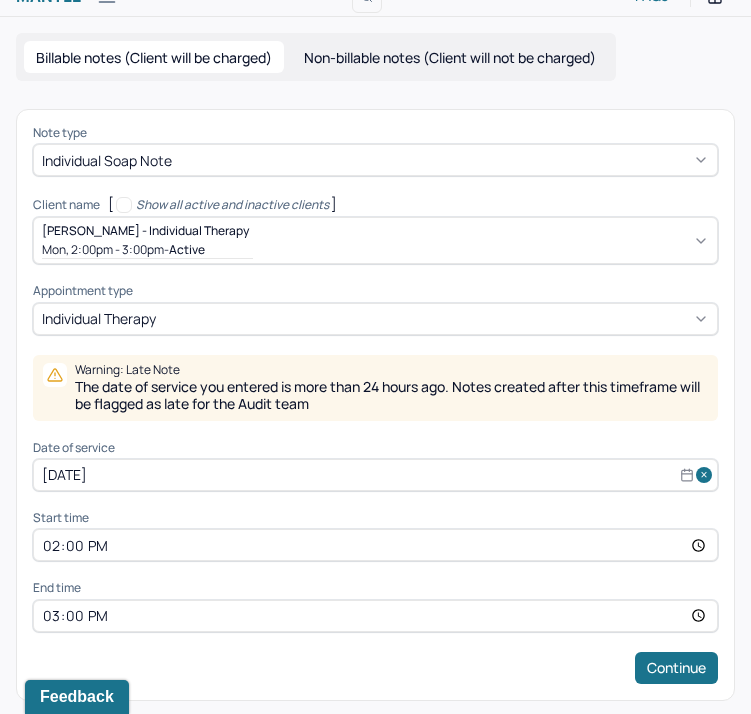 click on "14:00" at bounding box center [375, 545] 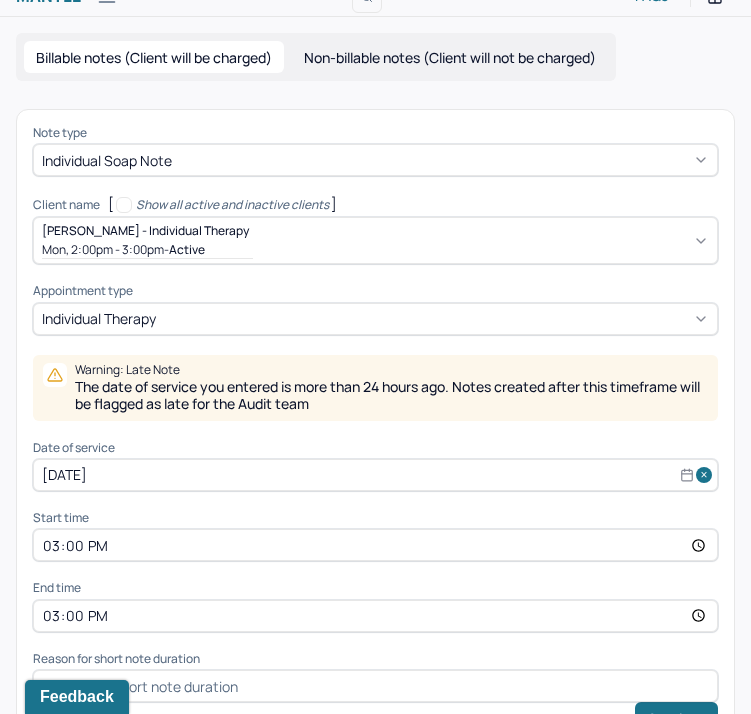 click on "15:00" at bounding box center [375, 616] 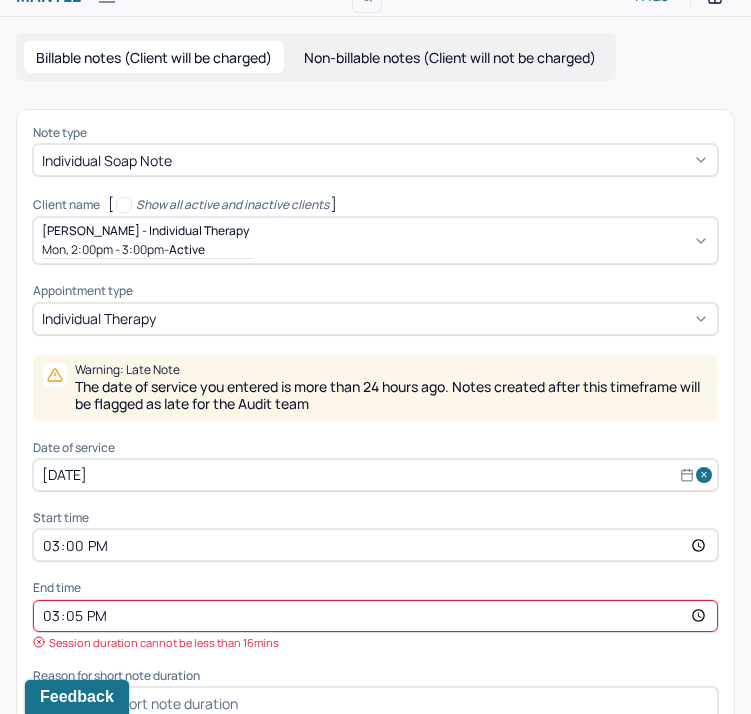 type on "15:55" 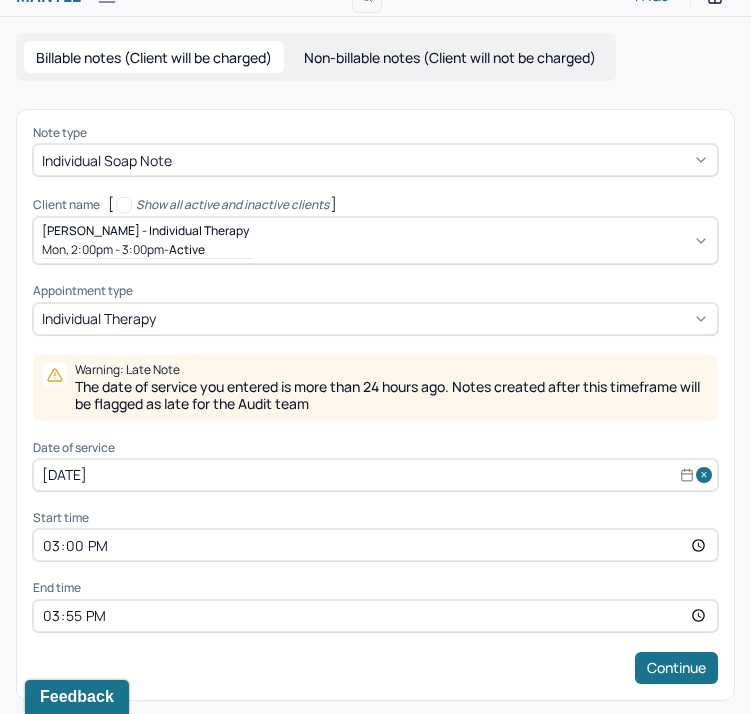 click on "Start time 15:00 End time 15:55" at bounding box center [375, 571] 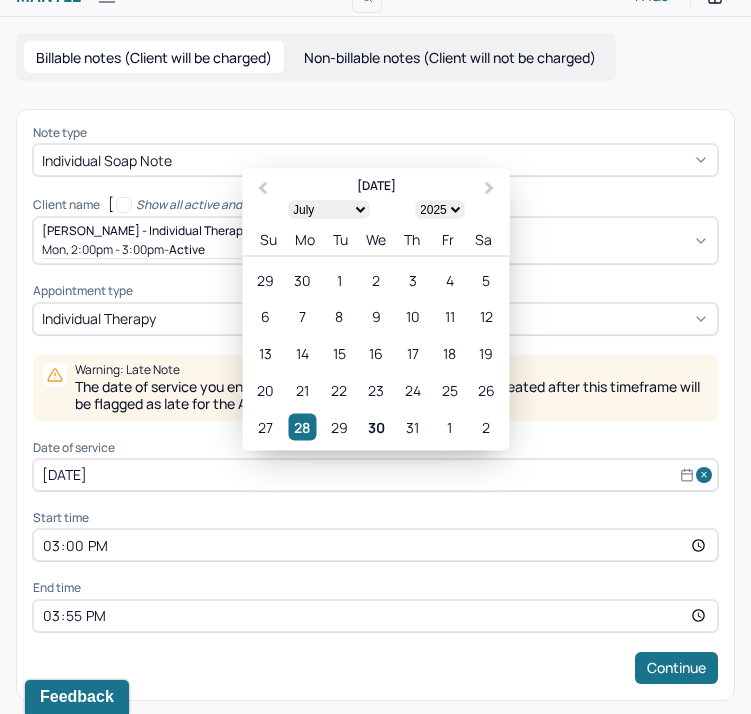 click on "[DATE]" at bounding box center (375, 475) 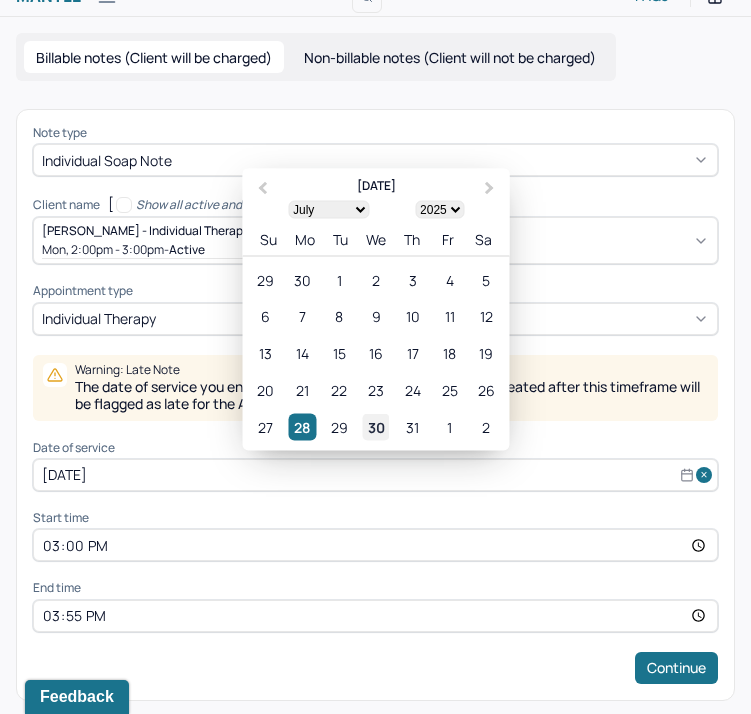 click on "30" at bounding box center (375, 426) 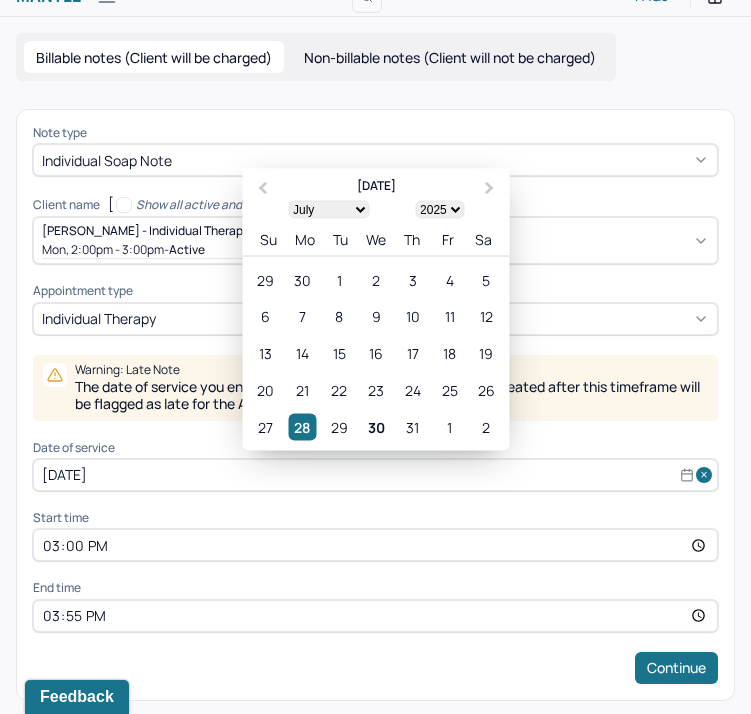 type on "[DATE]" 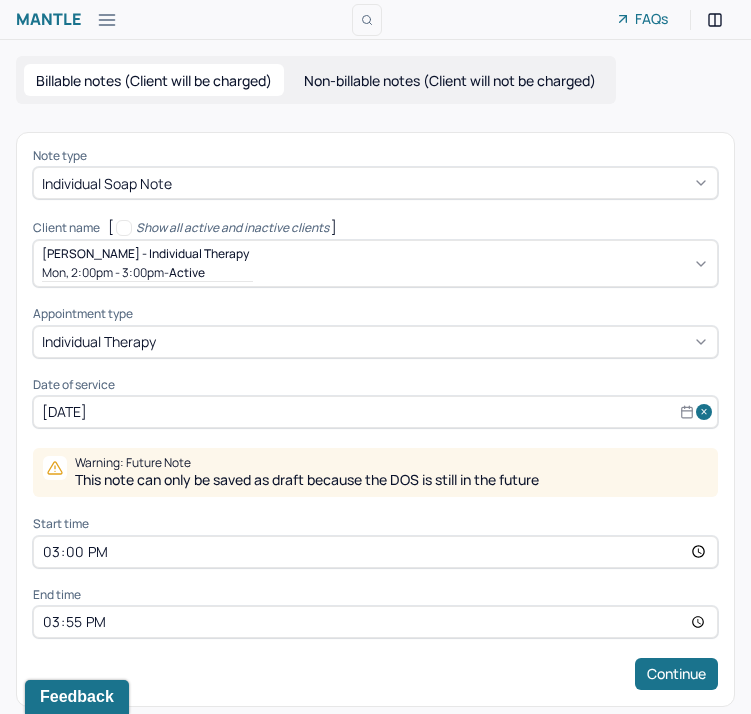 click on "Note type Individual soap note Client name [ Show all active and inactive clients ] [PERSON_NAME] - Individual therapy Mon, 2:00pm - 3:00pm  -  active Supervisee name [PERSON_NAME] Appointment type individual therapy Date of service [DATE] Warning: Future Note This note can only be saved as draft because the DOS is still in the future Start time 15:00 End time 15:55 Continue" at bounding box center (375, 419) 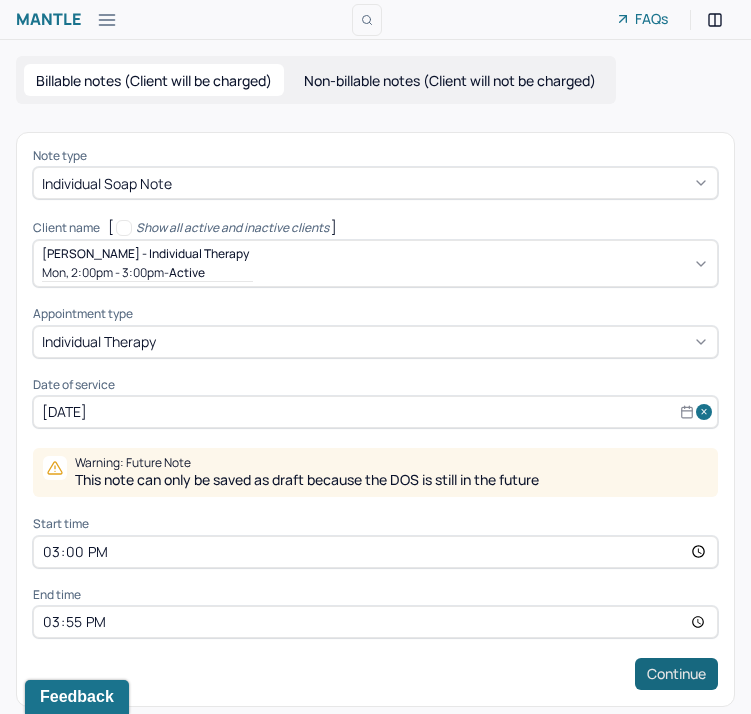 click on "Continue" at bounding box center [676, 674] 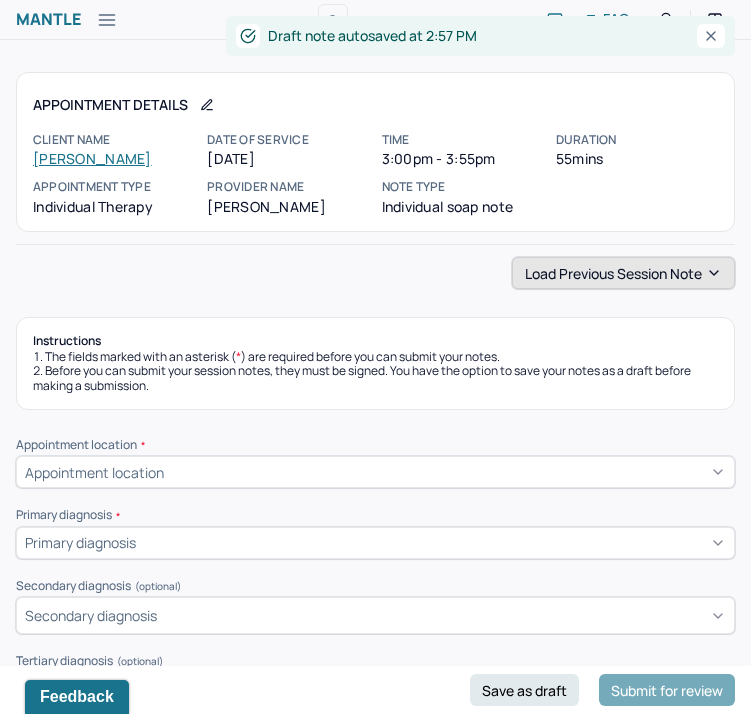 click on "Load previous session note" at bounding box center [623, 273] 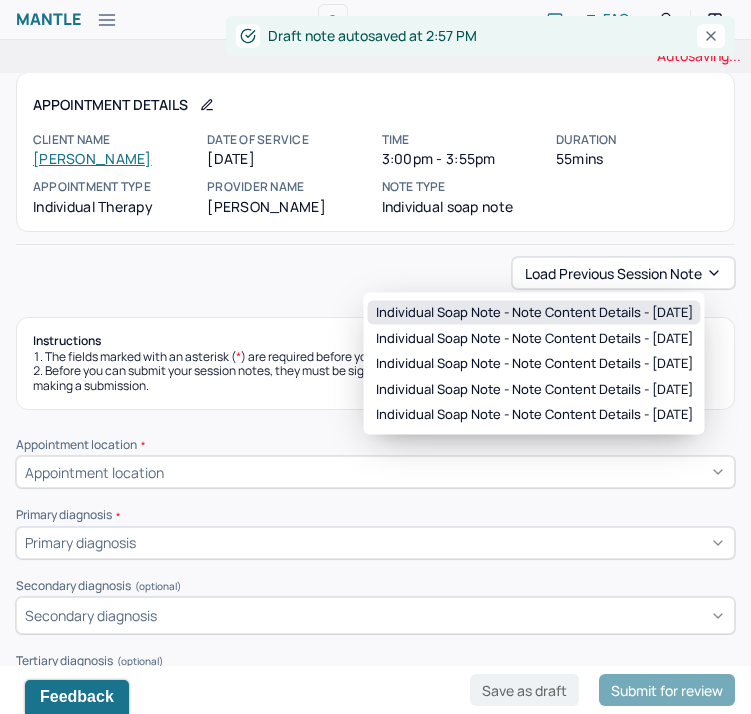 click on "Individual soap note   - Note content Details -   [DATE]" at bounding box center (534, 313) 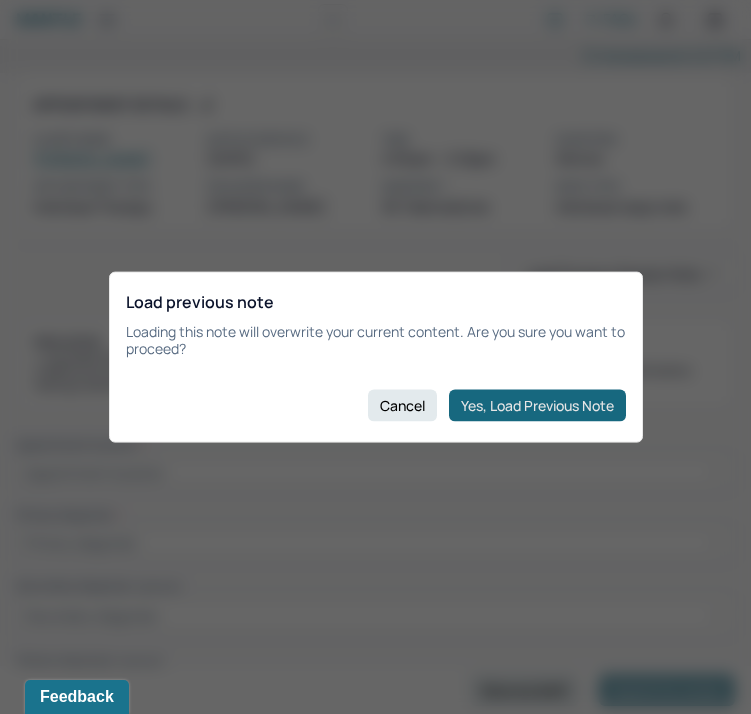 click on "Yes, Load Previous Note" at bounding box center [537, 405] 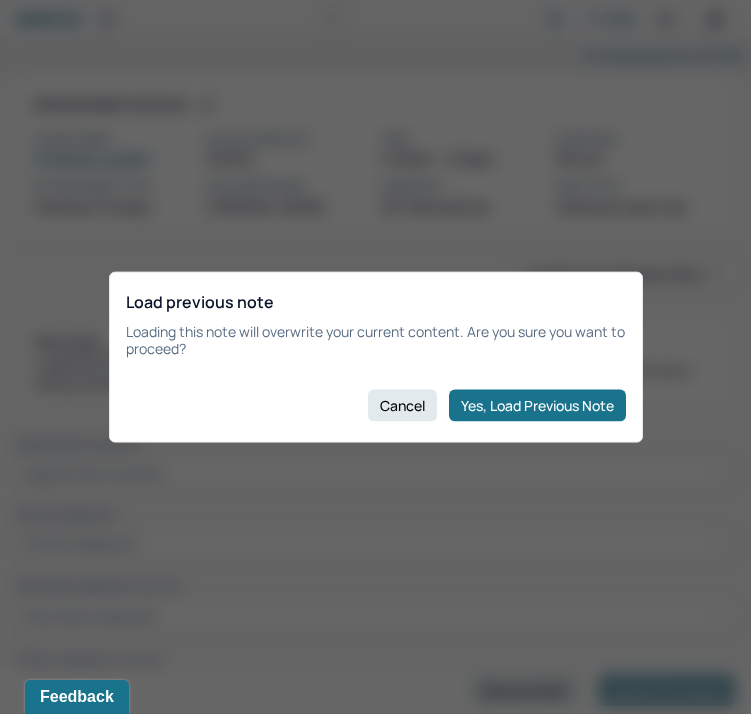 type on "Client endorsed feelings of anxiety, frustration, and anticipatory stress." 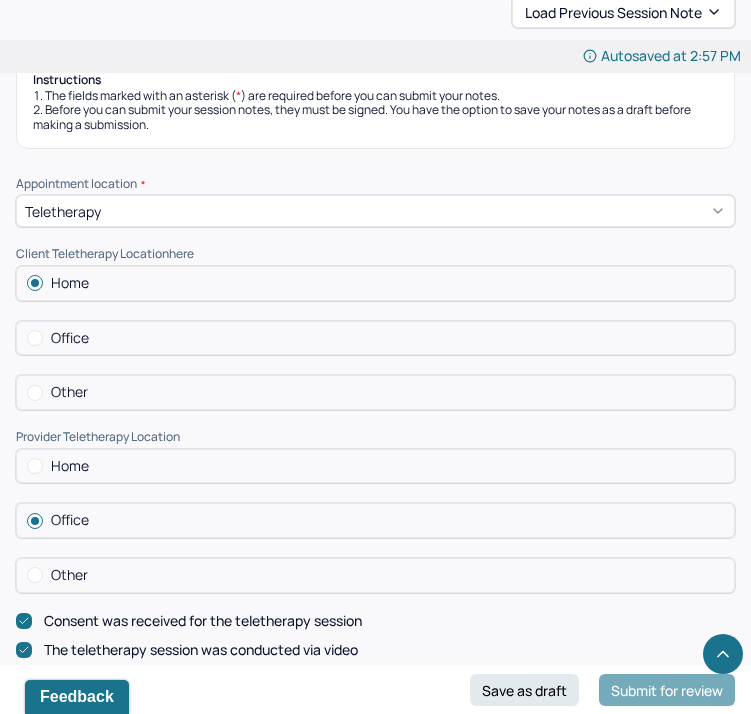 scroll, scrollTop: 0, scrollLeft: 0, axis: both 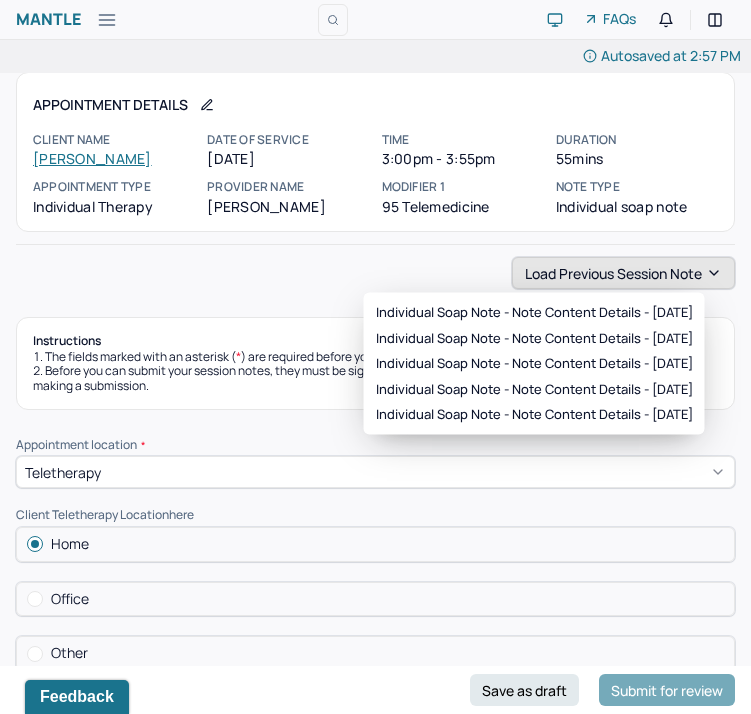 click on "Load previous session note" at bounding box center (623, 273) 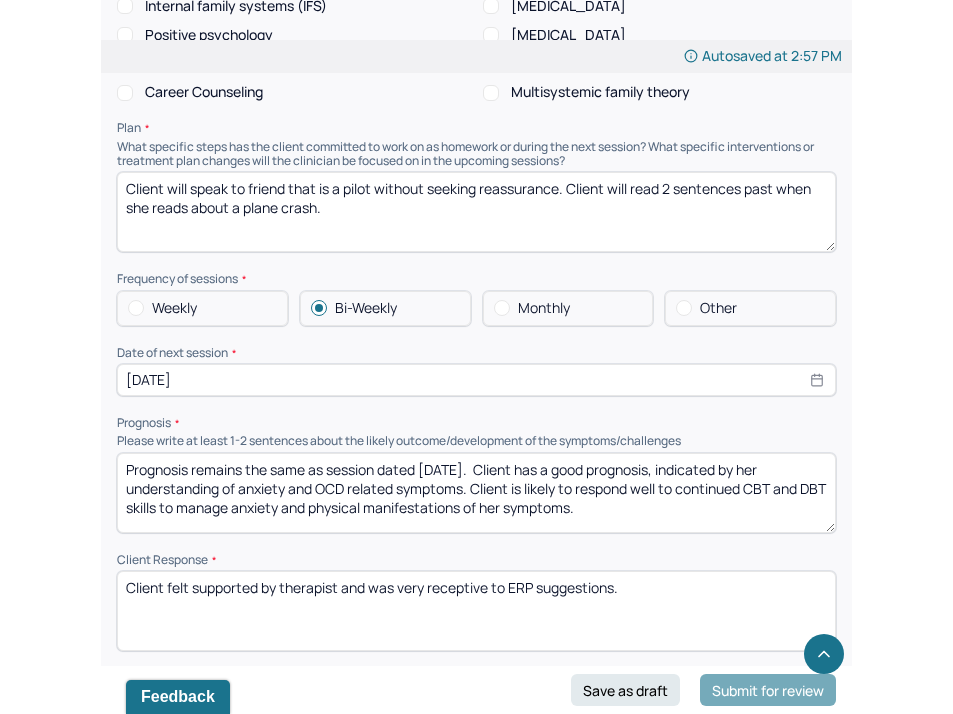 scroll, scrollTop: 2398, scrollLeft: 0, axis: vertical 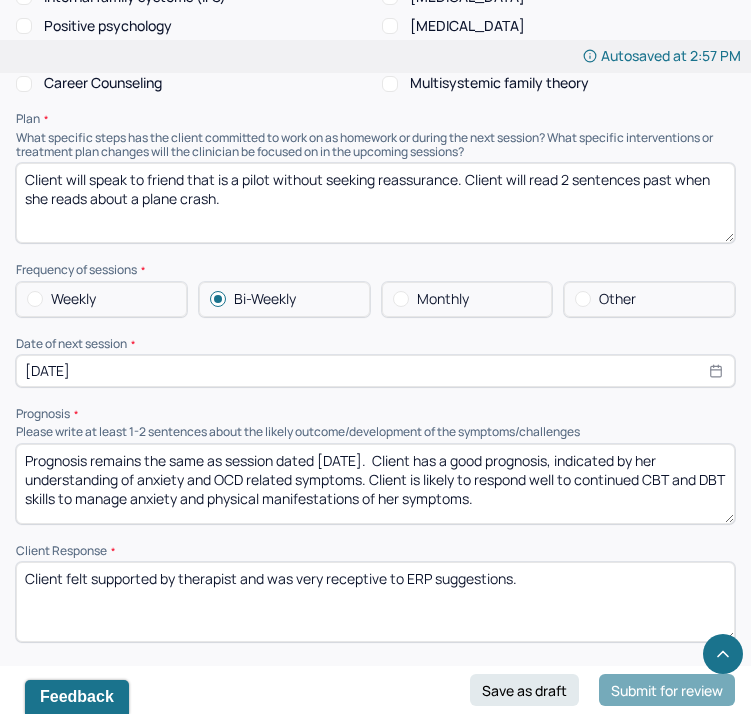 drag, startPoint x: 349, startPoint y: 449, endPoint x: 320, endPoint y: 449, distance: 29 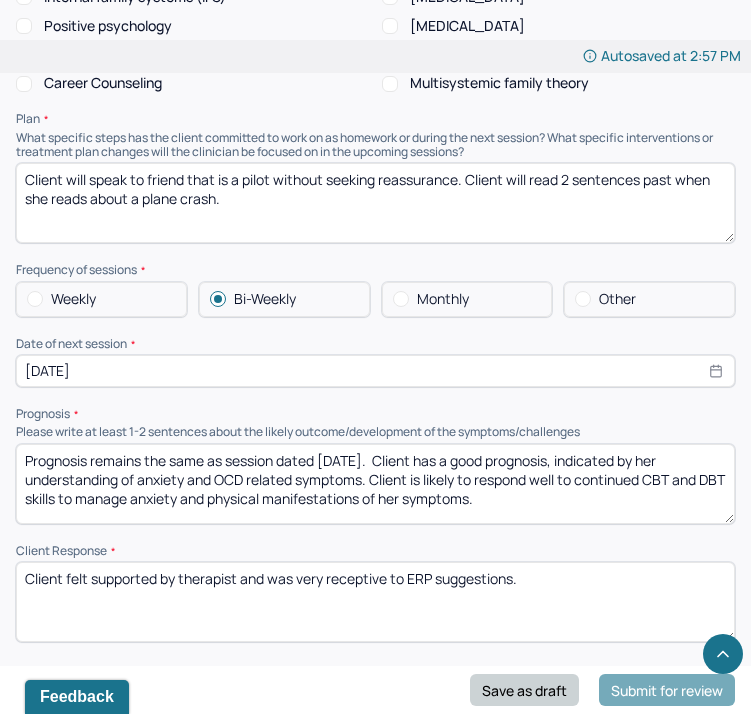 type on "Prognosis remains the same as session dated [DATE].  Client has a good prognosis, indicated by her understanding of anxiety and OCD related symptoms. Client is likely to respond well to continued CBT and DBT skills to manage anxiety and physical manifestations of her symptoms." 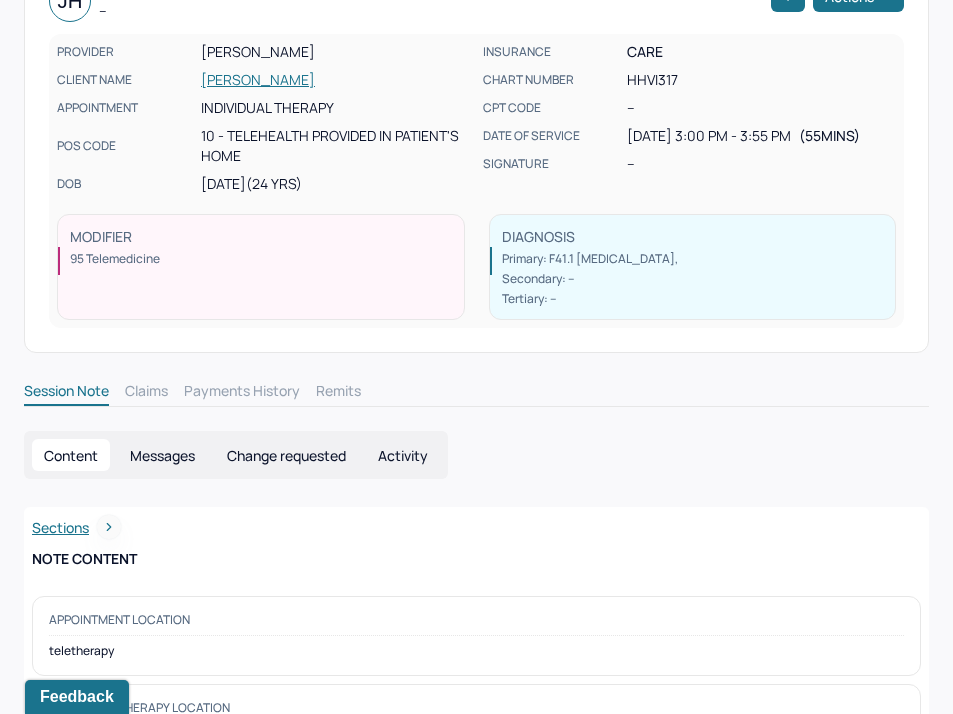 scroll, scrollTop: 63, scrollLeft: 0, axis: vertical 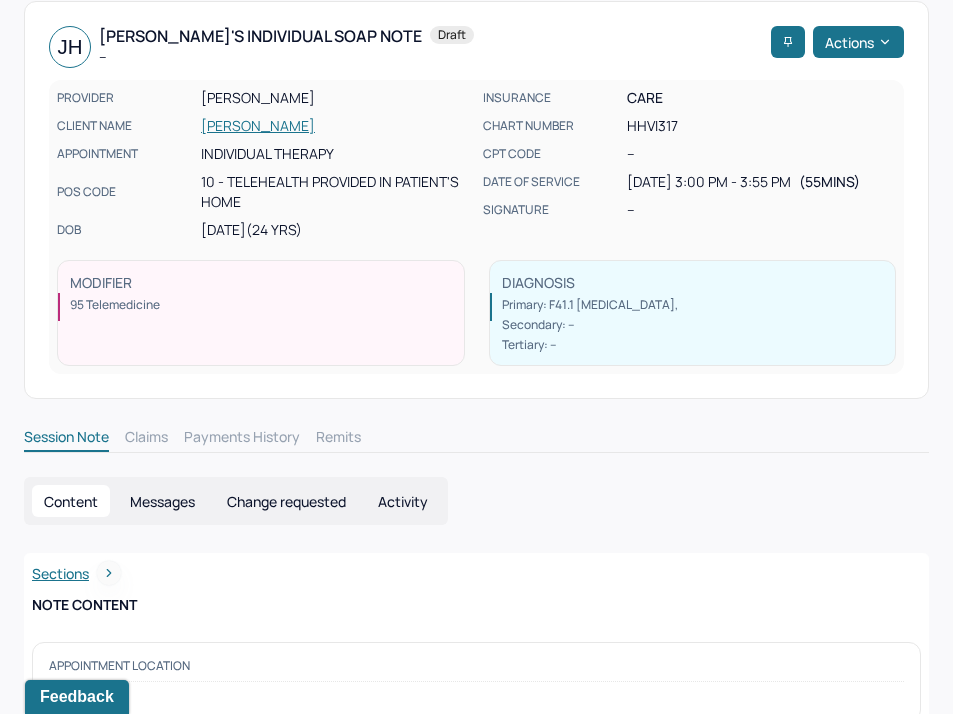 click on "[PERSON_NAME]" at bounding box center [336, 126] 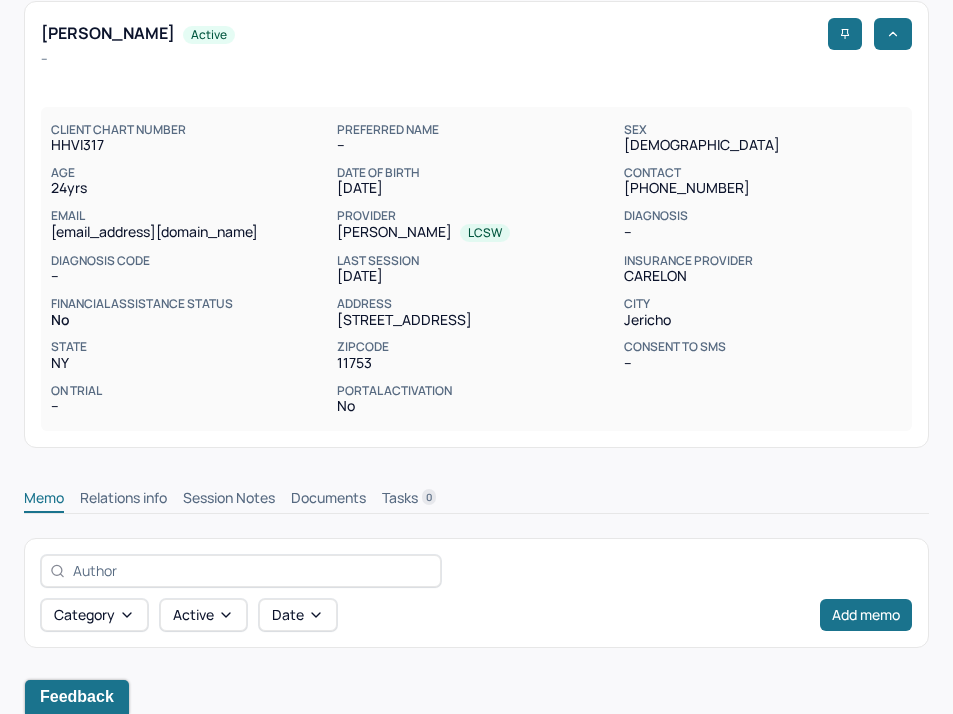 scroll, scrollTop: 0, scrollLeft: 0, axis: both 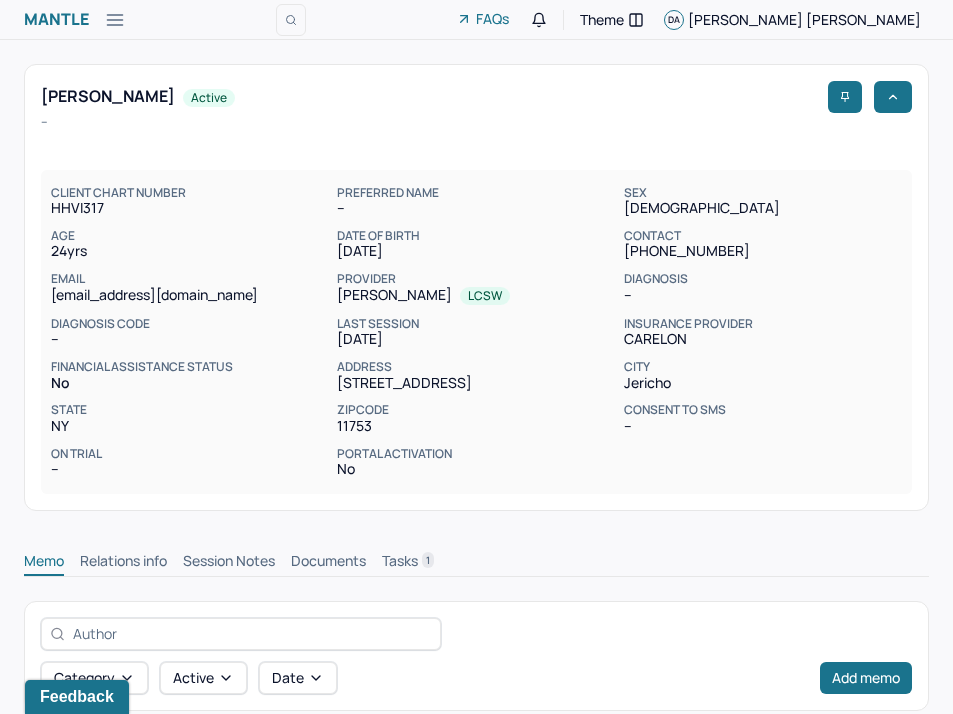 click on "Session Notes" at bounding box center (229, 563) 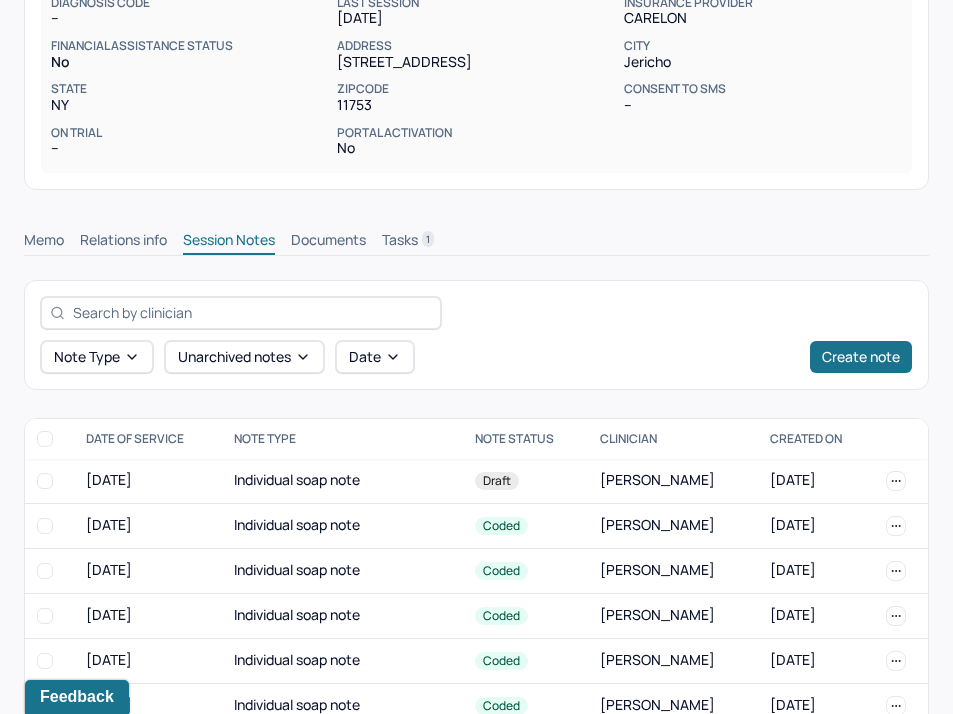 scroll, scrollTop: 510, scrollLeft: 0, axis: vertical 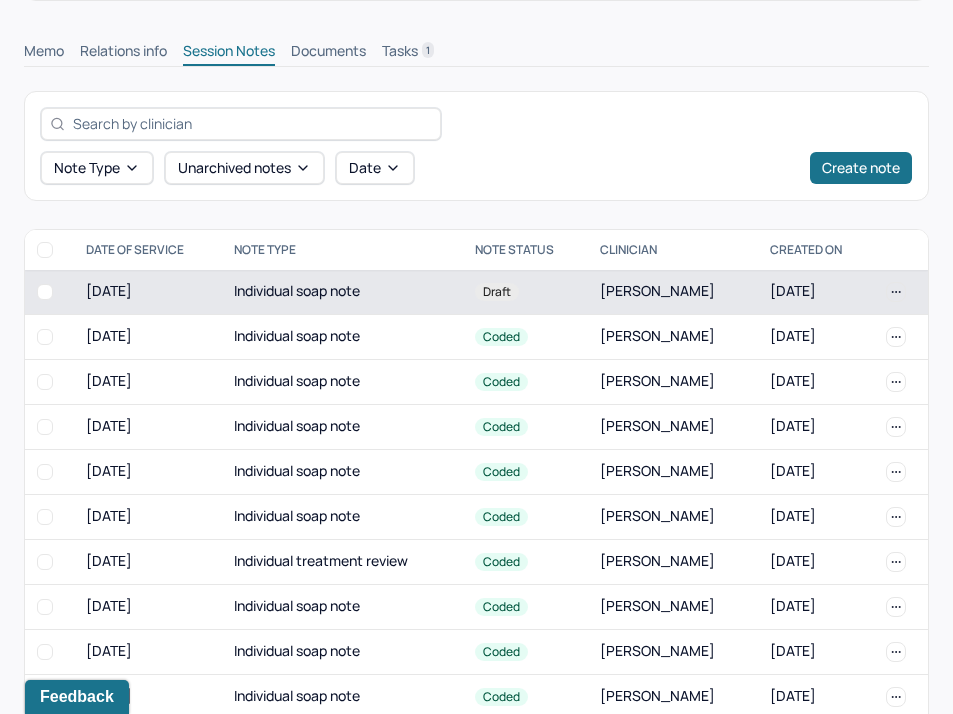 click on "Individual soap note" at bounding box center (342, 292) 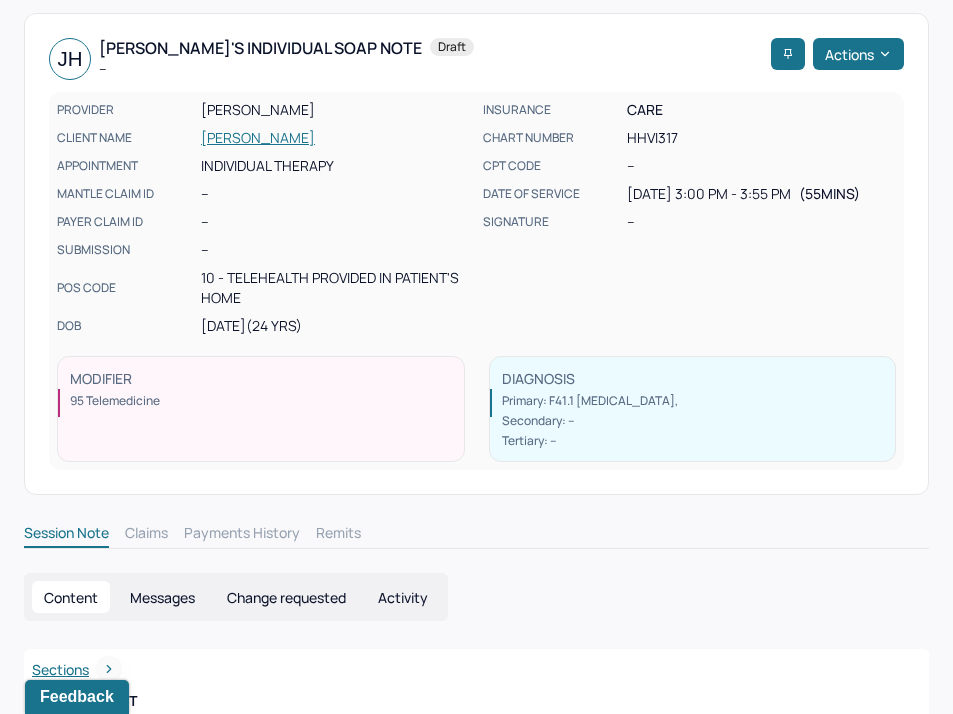 scroll, scrollTop: 0, scrollLeft: 0, axis: both 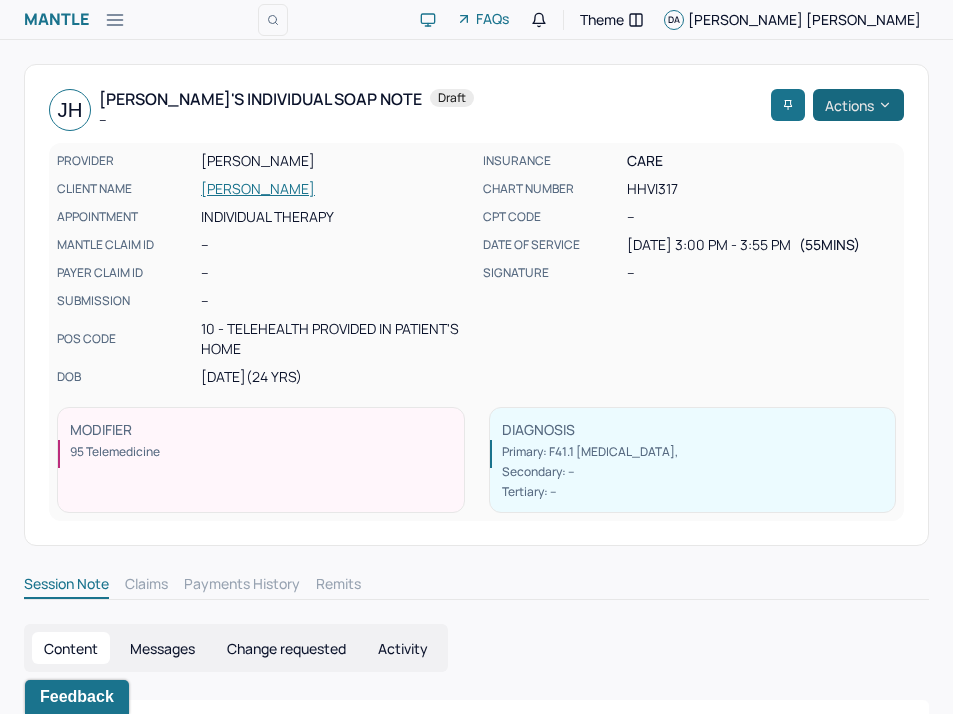 click on "Actions" at bounding box center (858, 105) 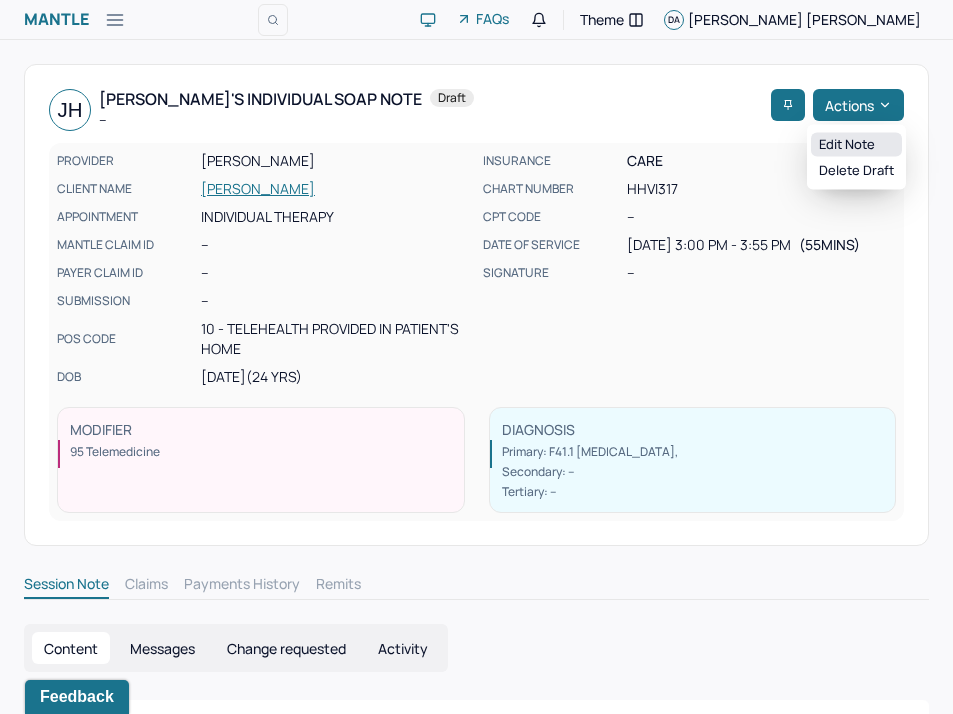 click on "Edit note" at bounding box center (856, 145) 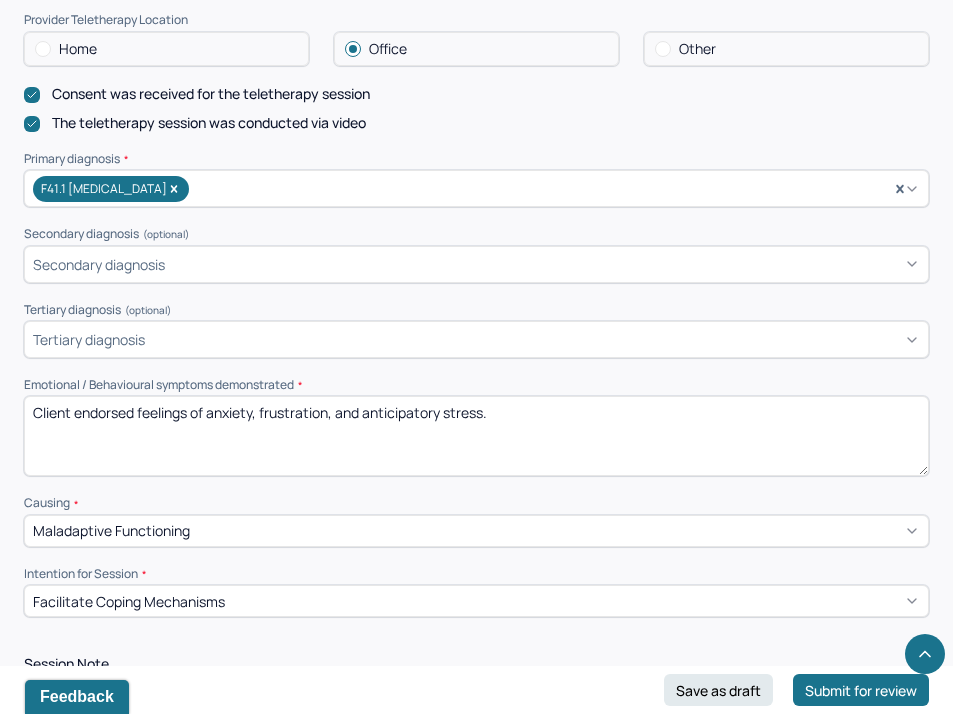 scroll, scrollTop: 927, scrollLeft: 0, axis: vertical 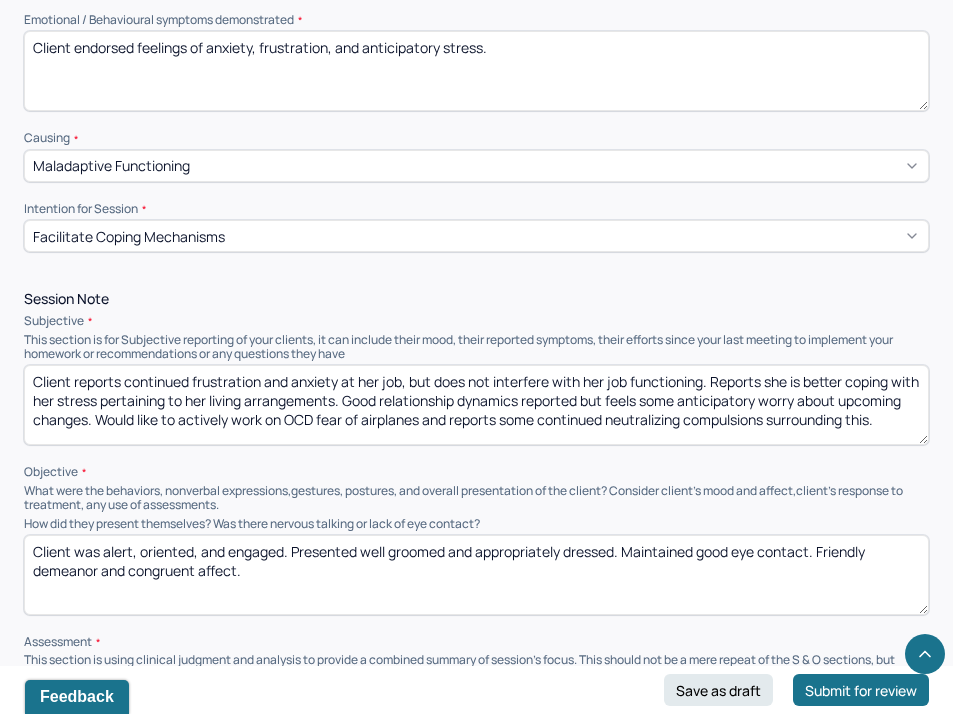 click on "Client reports continued frustration and anxiety at her job, but does not interfere with her job functioning. Reports she is better coping with her stress pertaining to her living arrangements. Good relationship dynamics reported but feels some anticipatory worry about upcoming changes. Would like to actively work on OCD fear of airplanes and reports some continued neutralizing compulsions surrounding this." at bounding box center [476, 405] 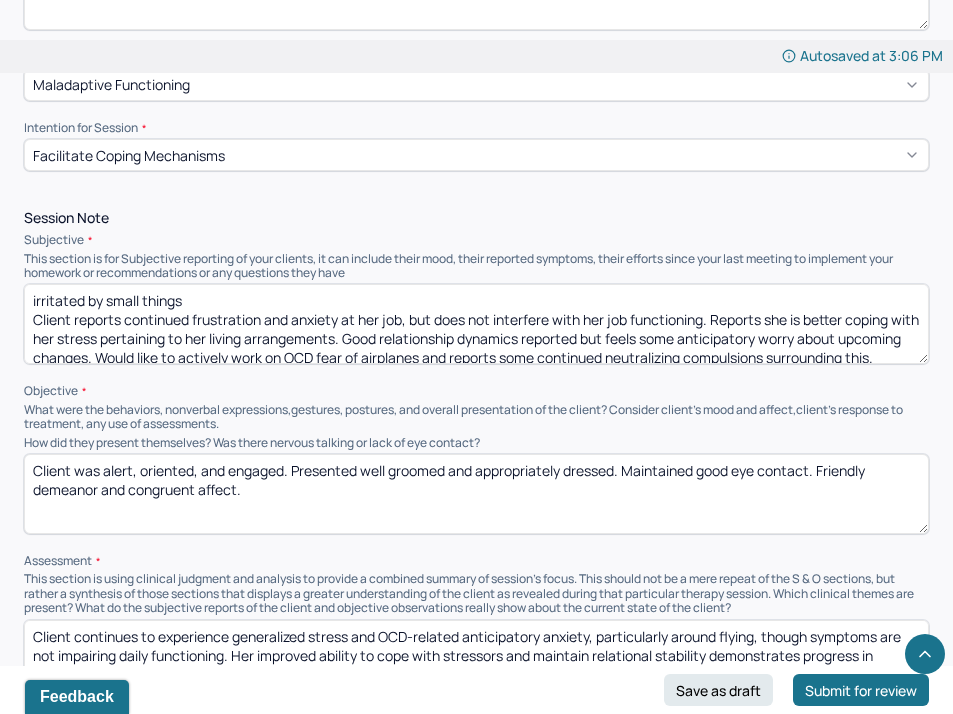 scroll, scrollTop: 1119, scrollLeft: 0, axis: vertical 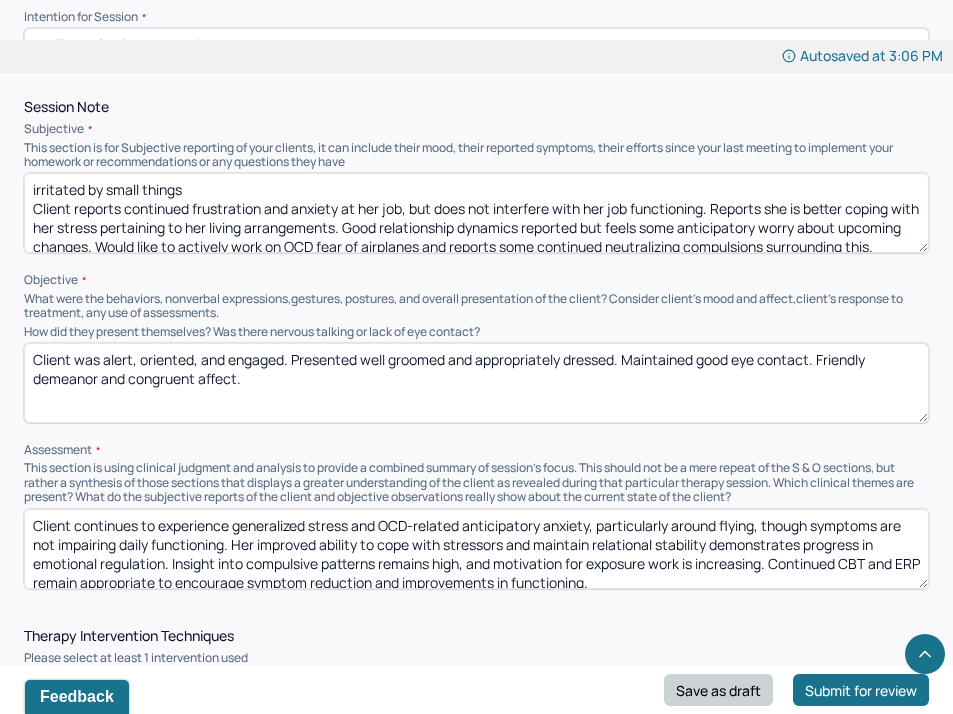 type on "irritated by small things
Client reports continued frustration and anxiety at her job, but does not interfere with her job functioning. Reports she is better coping with her stress pertaining to her living arrangements. Good relationship dynamics reported but feels some anticipatory worry about upcoming changes. Would like to actively work on OCD fear of airplanes and reports some continued neutralizing compulsions surrounding this." 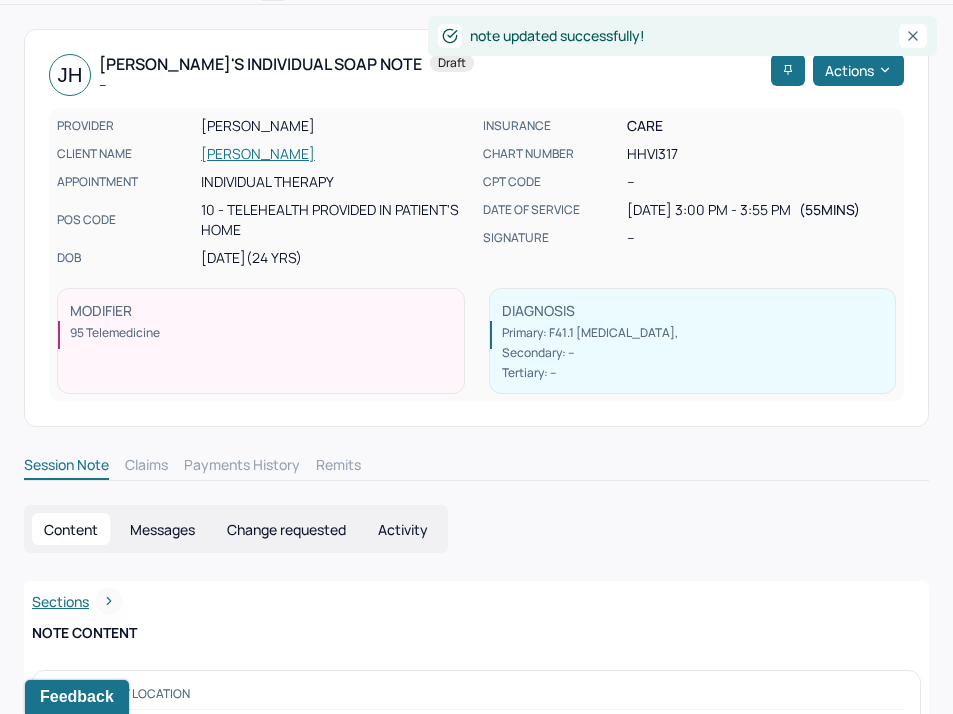scroll, scrollTop: 0, scrollLeft: 0, axis: both 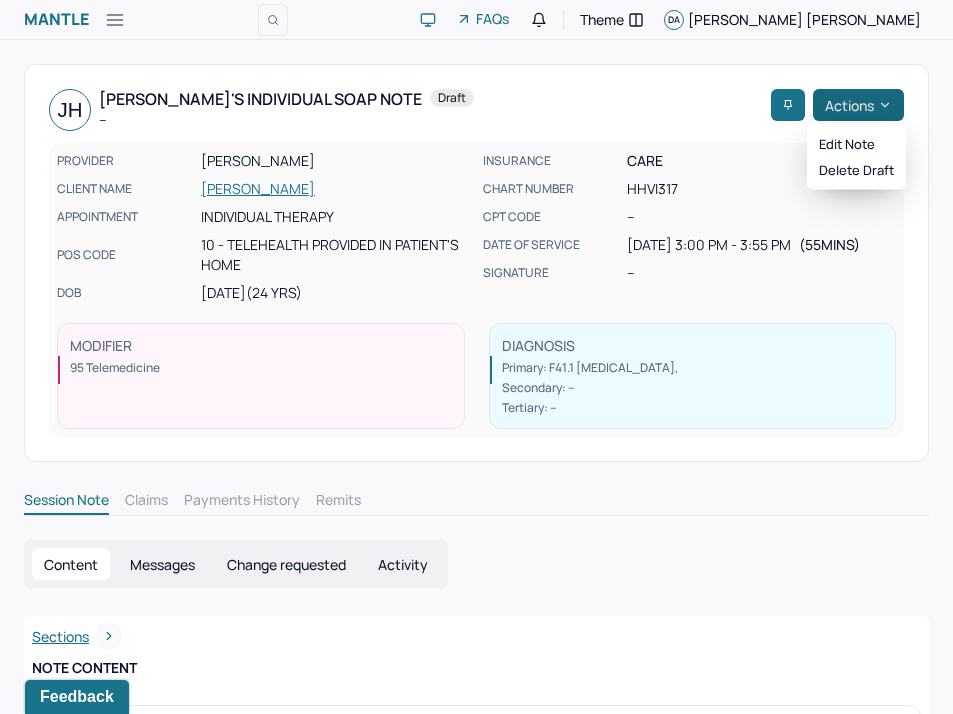 click on "Actions" at bounding box center (858, 105) 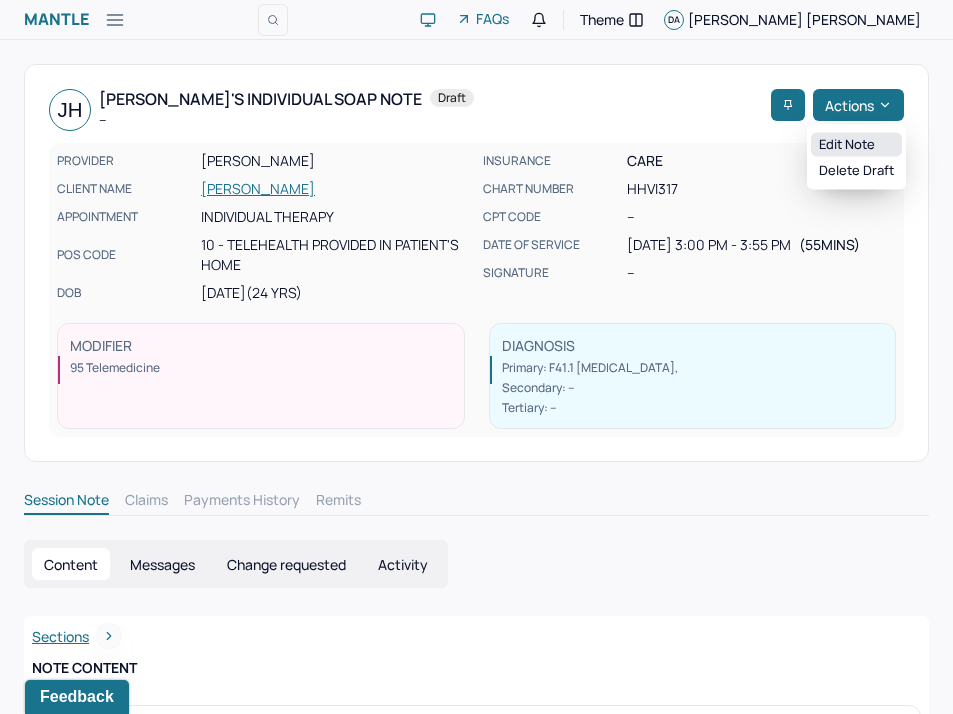 click on "Edit note" at bounding box center [856, 145] 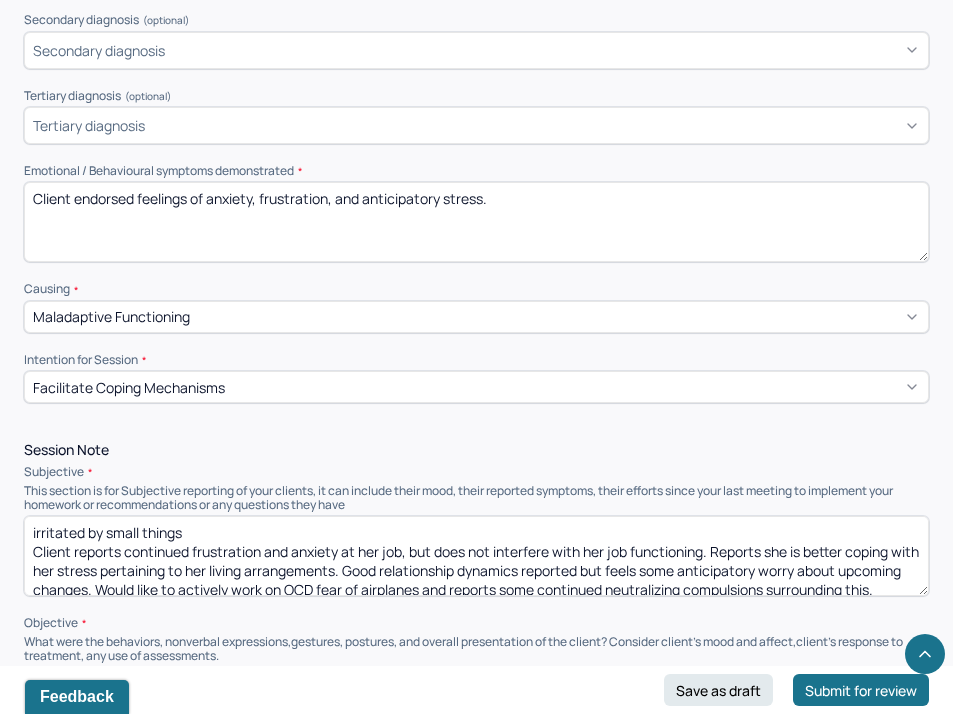 scroll, scrollTop: 770, scrollLeft: 0, axis: vertical 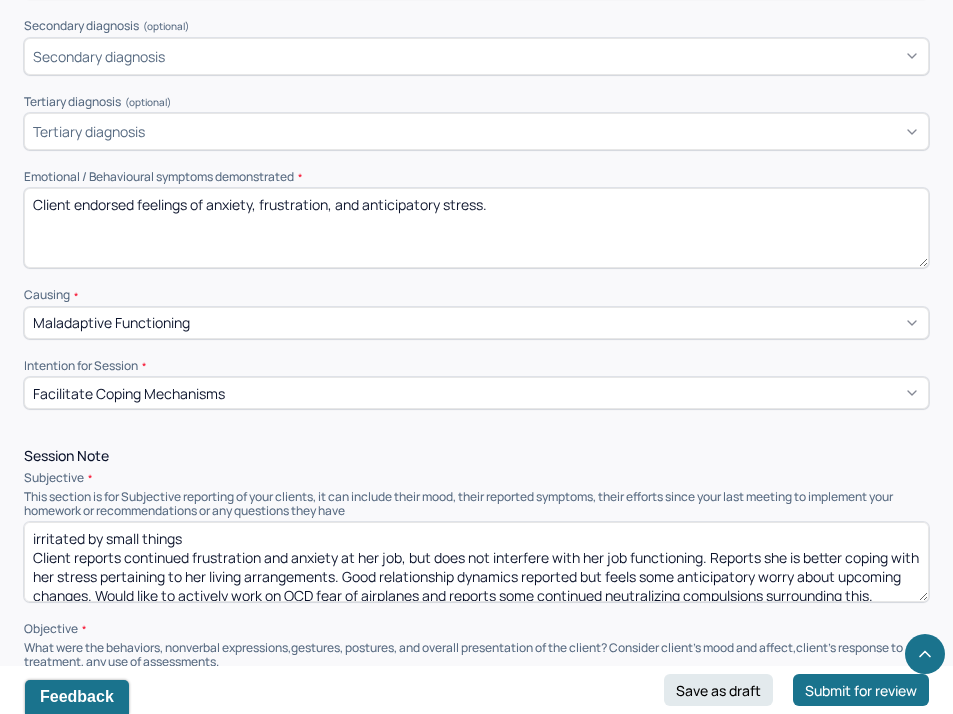 drag, startPoint x: 209, startPoint y: 197, endPoint x: 586, endPoint y: 199, distance: 377.0053 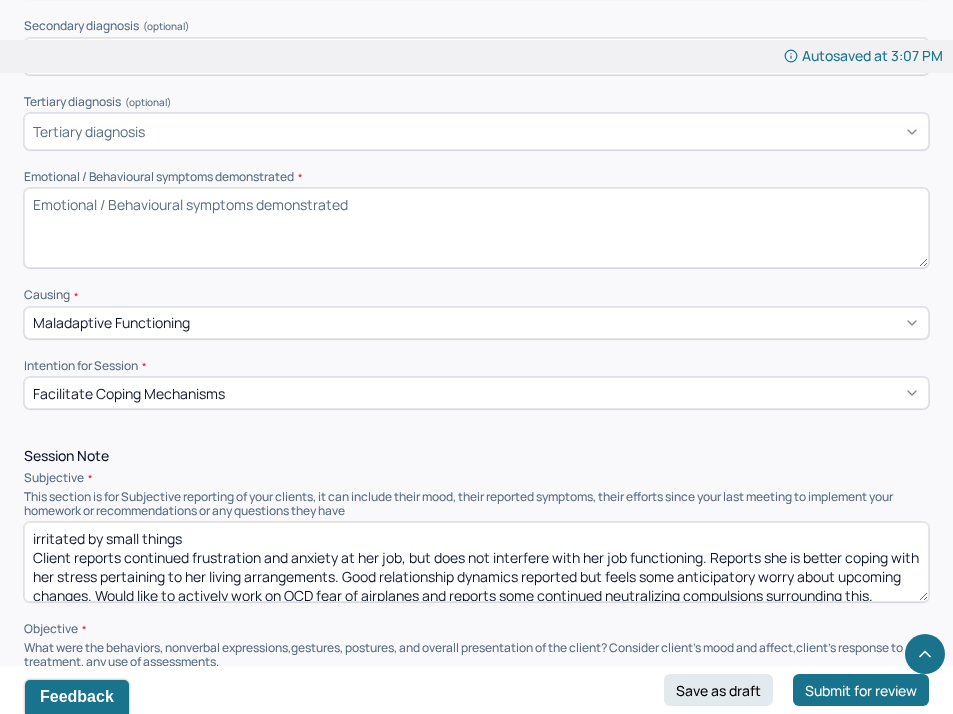 type 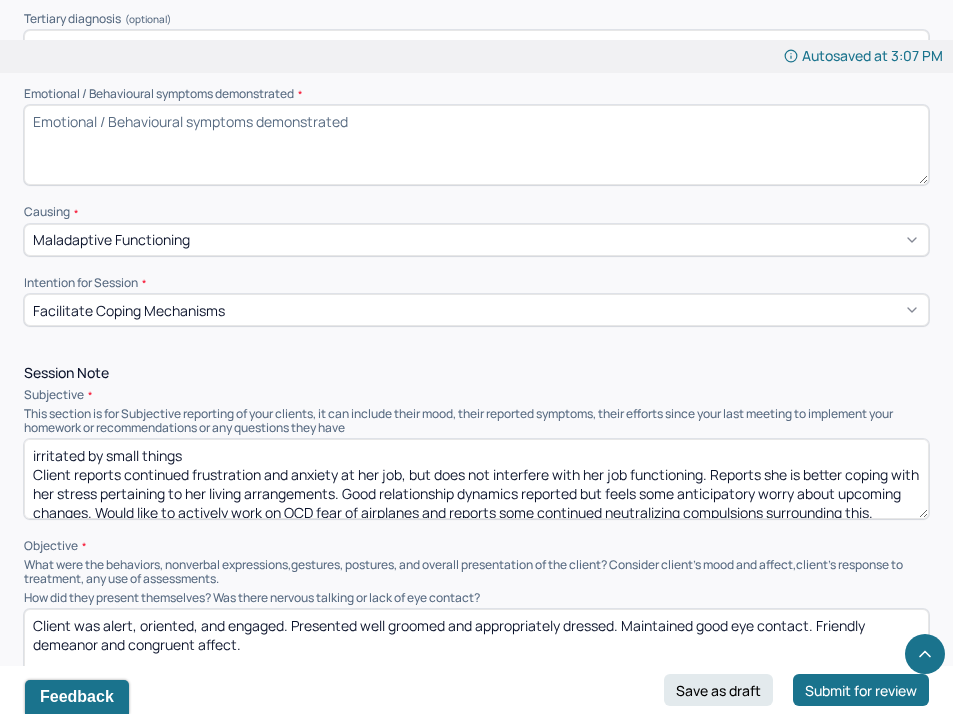scroll, scrollTop: 896, scrollLeft: 0, axis: vertical 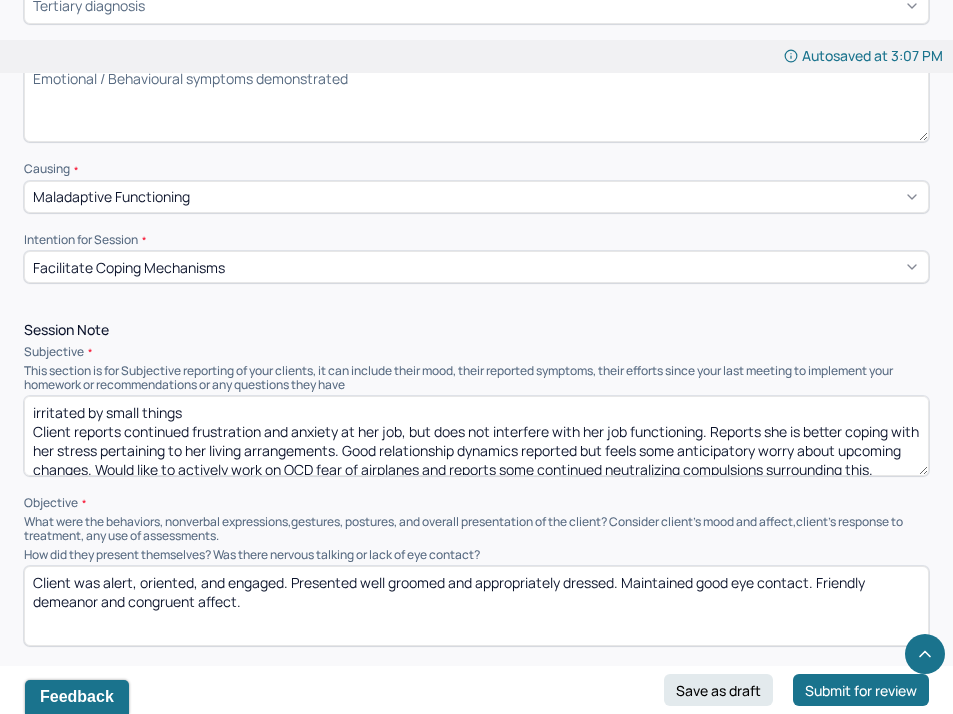 click on "irritated by small things
Client reports continued frustration and anxiety at her job, but does not interfere with her job functioning. Reports she is better coping with her stress pertaining to her living arrangements. Good relationship dynamics reported but feels some anticipatory worry about upcoming changes. Would like to actively work on OCD fear of airplanes and reports some continued neutralizing compulsions surrounding this." at bounding box center [476, 436] 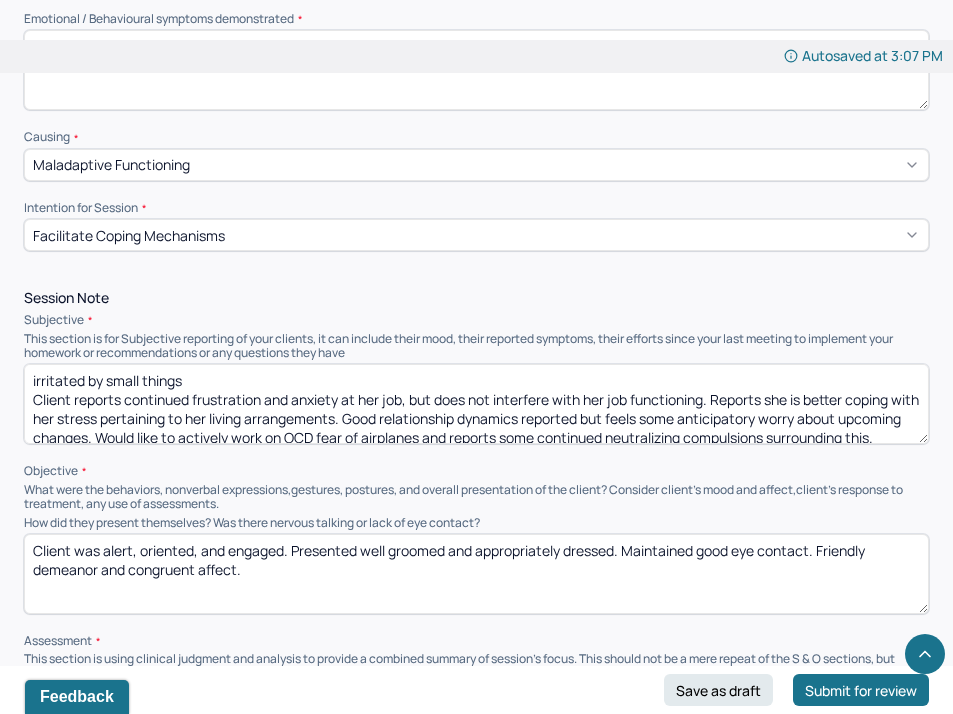 scroll, scrollTop: 936, scrollLeft: 0, axis: vertical 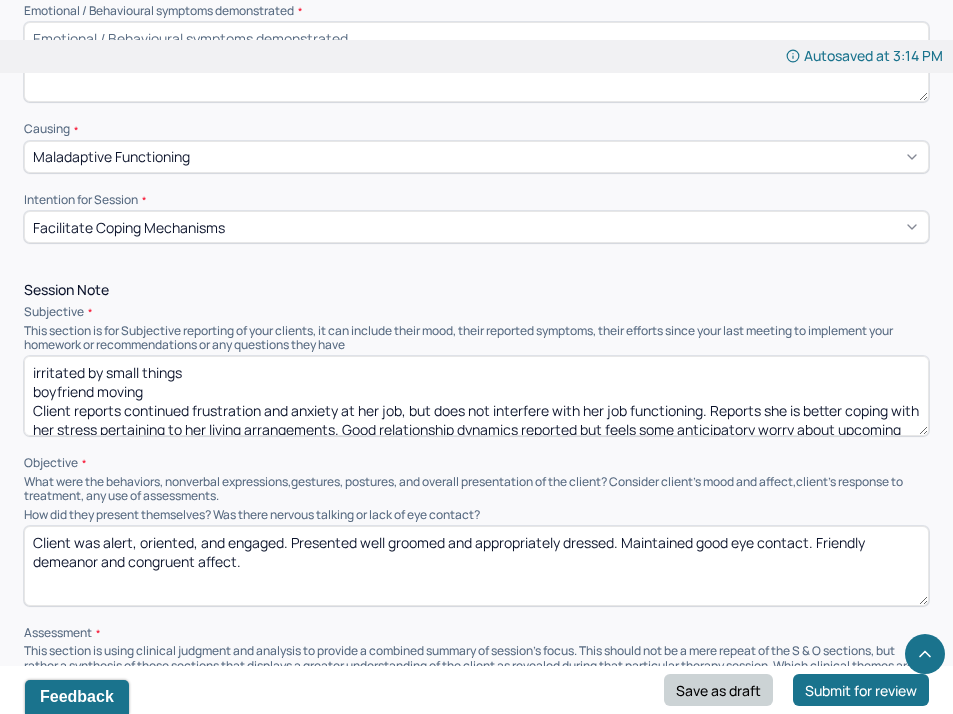 type on "irritated by small things
boyfriend moving
Client reports continued frustration and anxiety at her job, but does not interfere with her job functioning. Reports she is better coping with her stress pertaining to her living arrangements. Good relationship dynamics reported but feels some anticipatory worry about upcoming changes. Would like to actively work on OCD fear of airplanes and reports some continued neutralizing compulsions surrounding this." 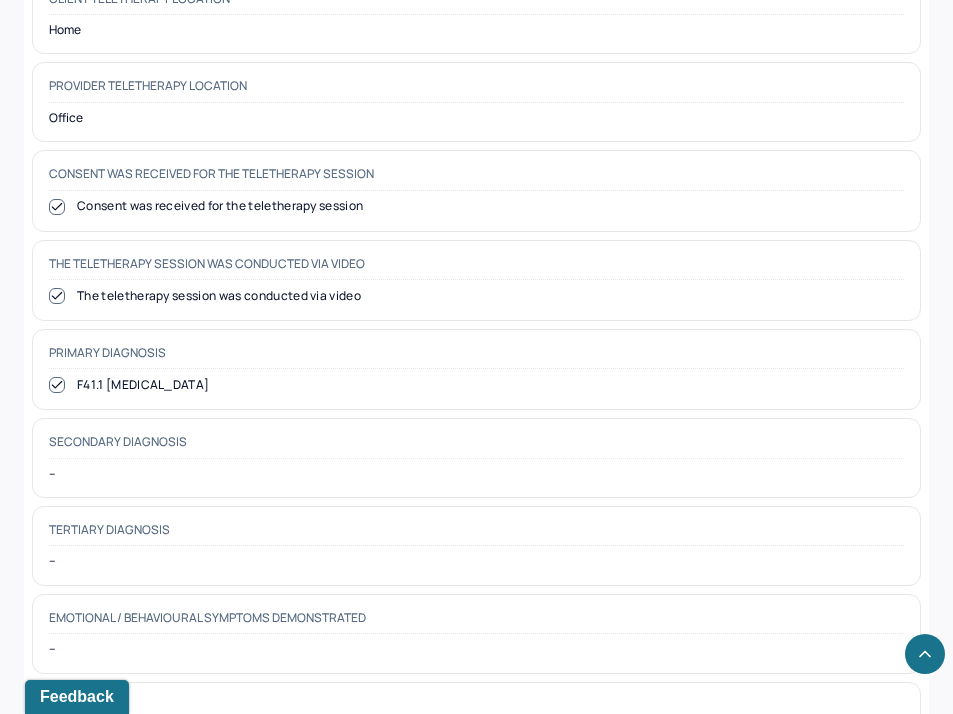 scroll, scrollTop: 0, scrollLeft: 0, axis: both 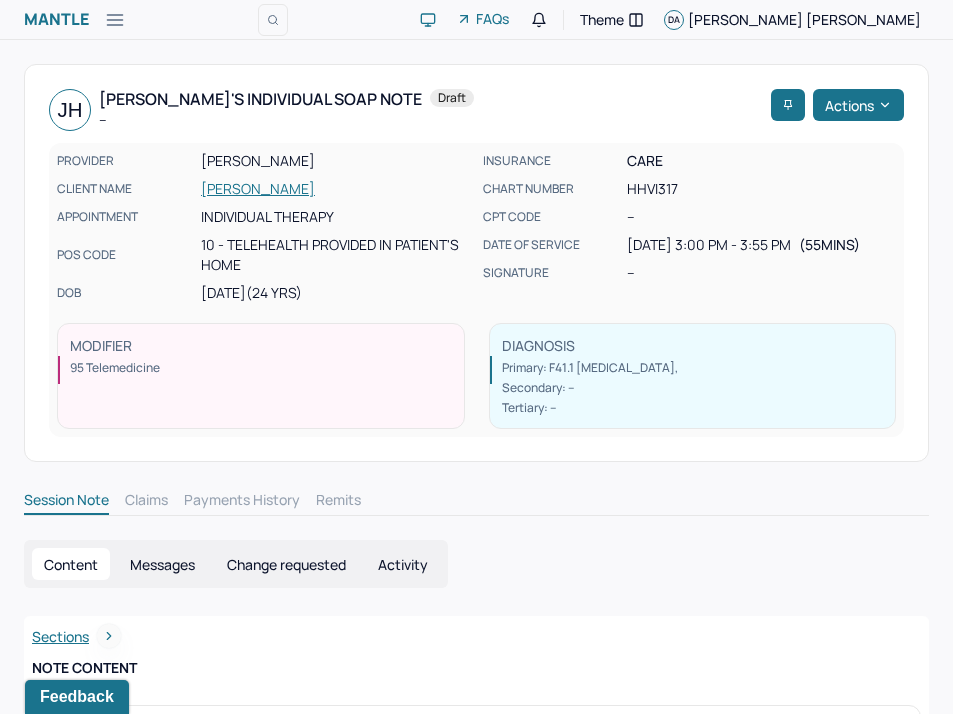 click on "[PERSON_NAME]'s   Individual soap note -- Draft Actions PROVIDER [PERSON_NAME] CLIENT NAME [PERSON_NAME] APPOINTMENT Individual therapy POS CODE 10 - Telehealth Provided in Patient's Home DOB [DEMOGRAPHIC_DATA]  (24 Yrs) INSURANCE CARE CHART NUMBER HHVI317 CPT CODE -- DATE OF SERVICE [DATE]   3:00 PM   -   3:55 PM ( 55mins ) SIGNATURE -- MODIFIER 95 Telemedicine DIAGNOSIS Primary:   F41.1 [MEDICAL_DATA] ,  Secondary:   -- Tertiary:   --" at bounding box center [476, 263] 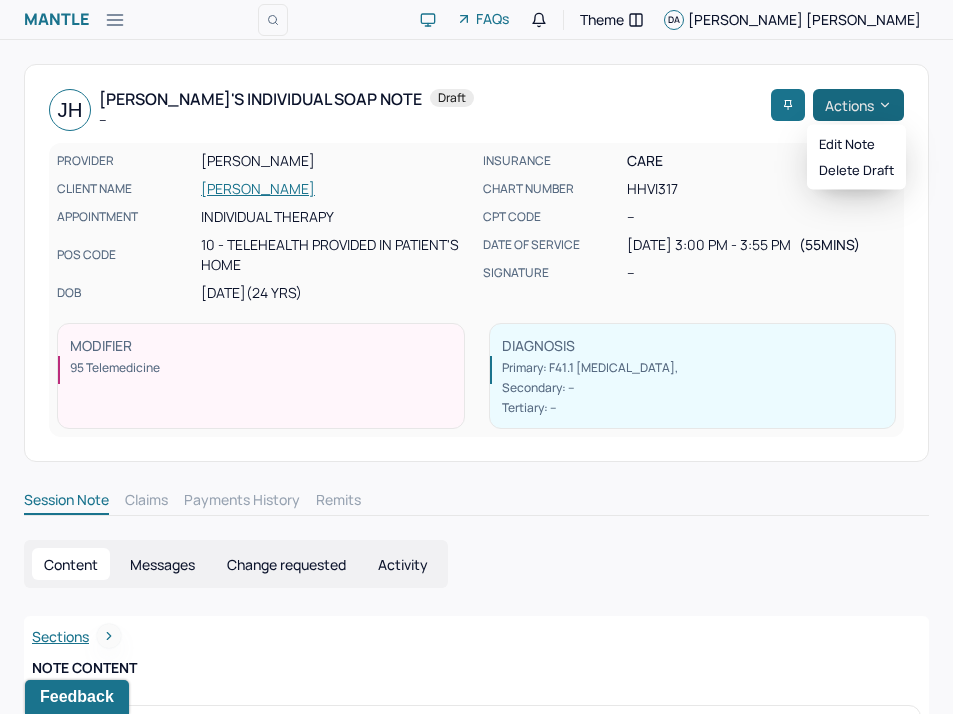 click on "Actions" at bounding box center [858, 105] 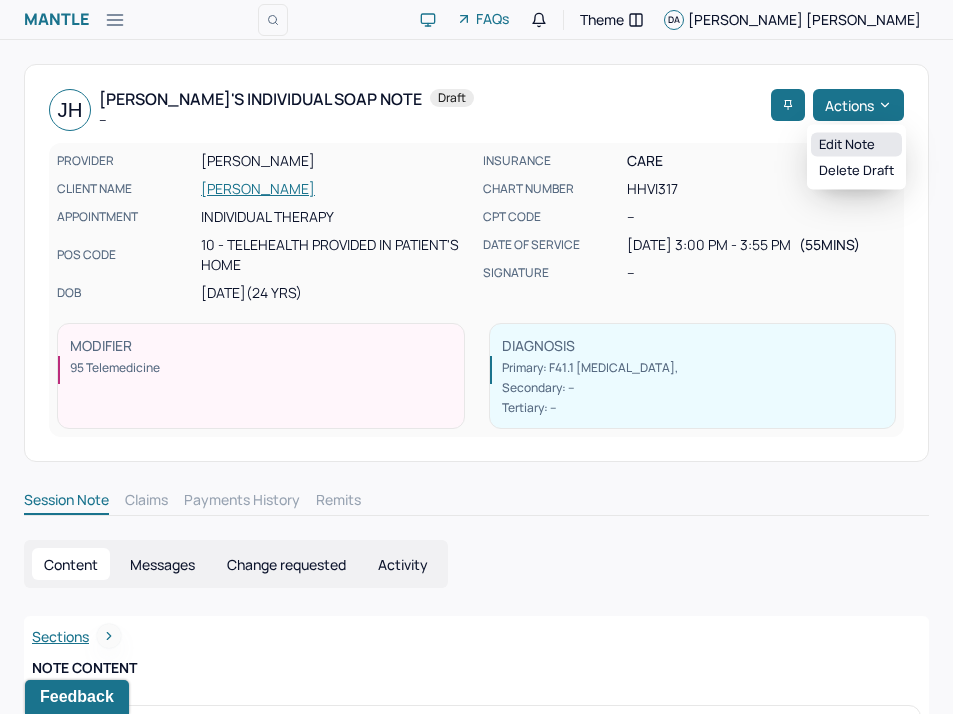 click on "Edit note" at bounding box center (856, 145) 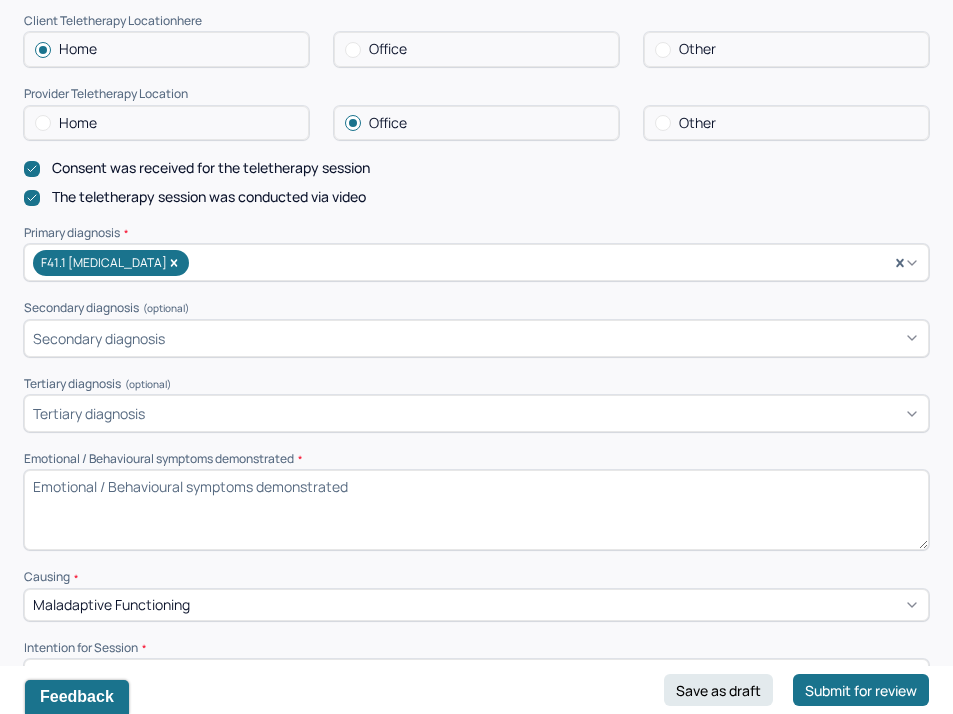 scroll, scrollTop: 773, scrollLeft: 0, axis: vertical 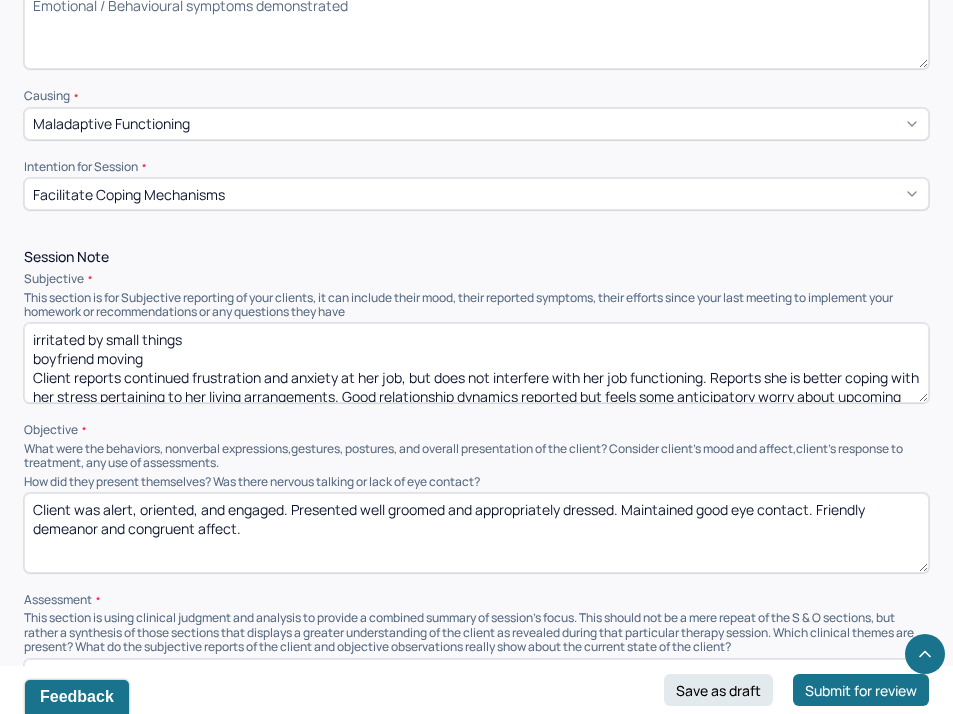 click on "irritated by small things
boyfriend moving
Client reports continued frustration and anxiety at her job, but does not interfere with her job functioning. Reports she is better coping with her stress pertaining to her living arrangements. Good relationship dynamics reported but feels some anticipatory worry about upcoming changes. Would like to actively work on OCD fear of airplanes and reports some continued neutralizing compulsions surrounding this." at bounding box center (476, 363) 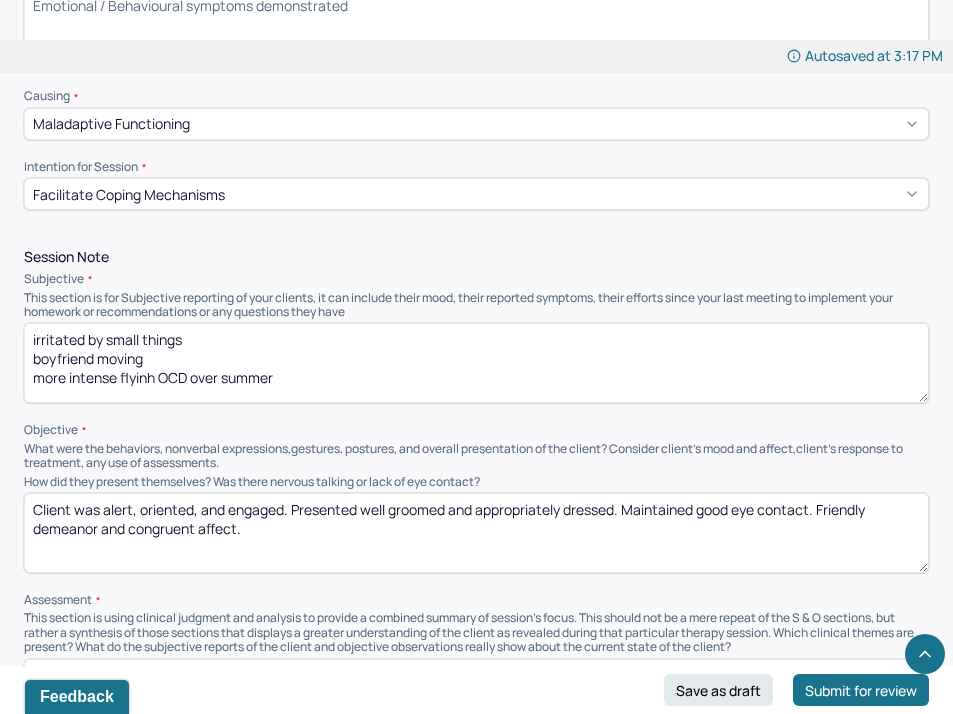 scroll, scrollTop: 3, scrollLeft: 0, axis: vertical 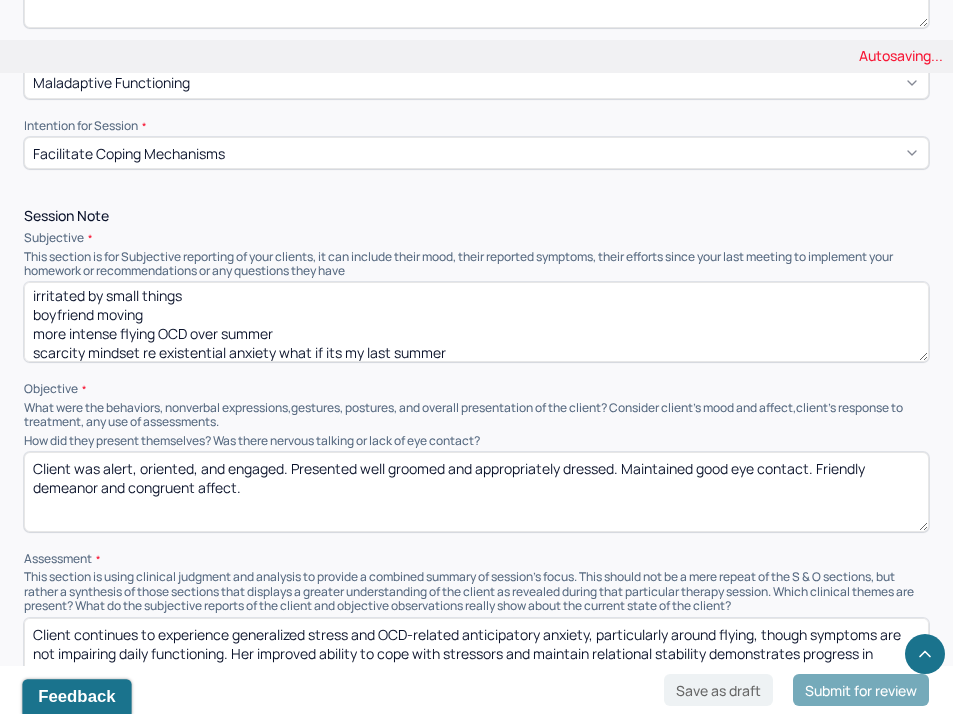 type on "irritated by small things
boyfriend moving
more intense flying OCD over summer
scarcity mindset re existential anxiety what if its my last summer
Client reports continued frustration and anxiety at her job, but does not interfere with her job functioning. Reports she is better coping with her stress pertaining to her living arrangements. Good relationship dynamics reported but feels some anticipatory worry about upcoming changes. Would like to actively work on OCD fear of airplanes and reports some continued neutralizing compulsions surrounding this." 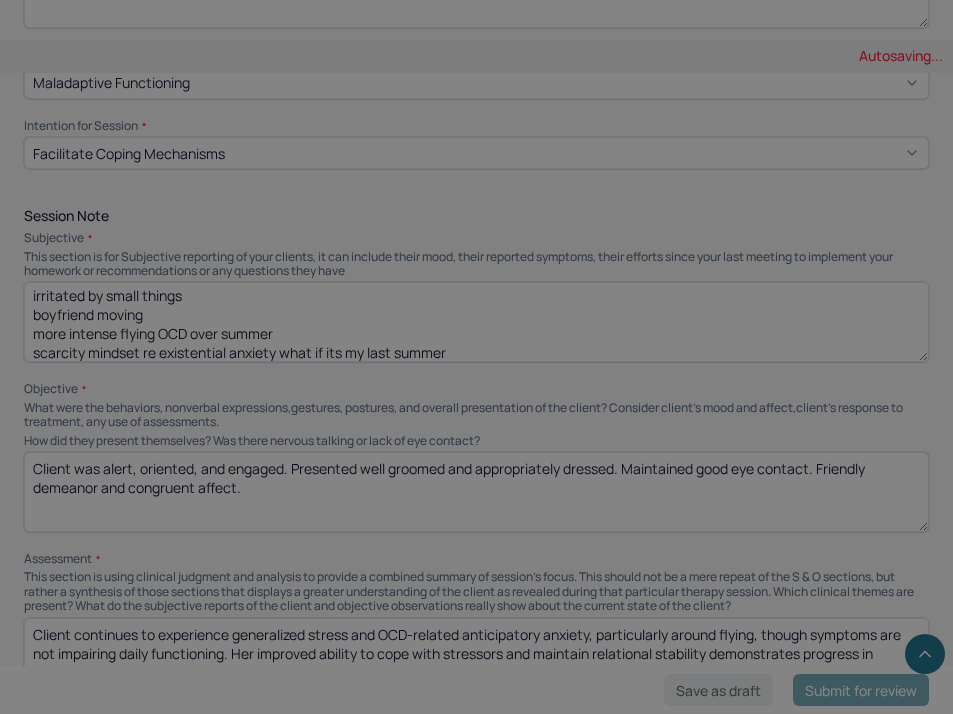 scroll, scrollTop: 0, scrollLeft: 0, axis: both 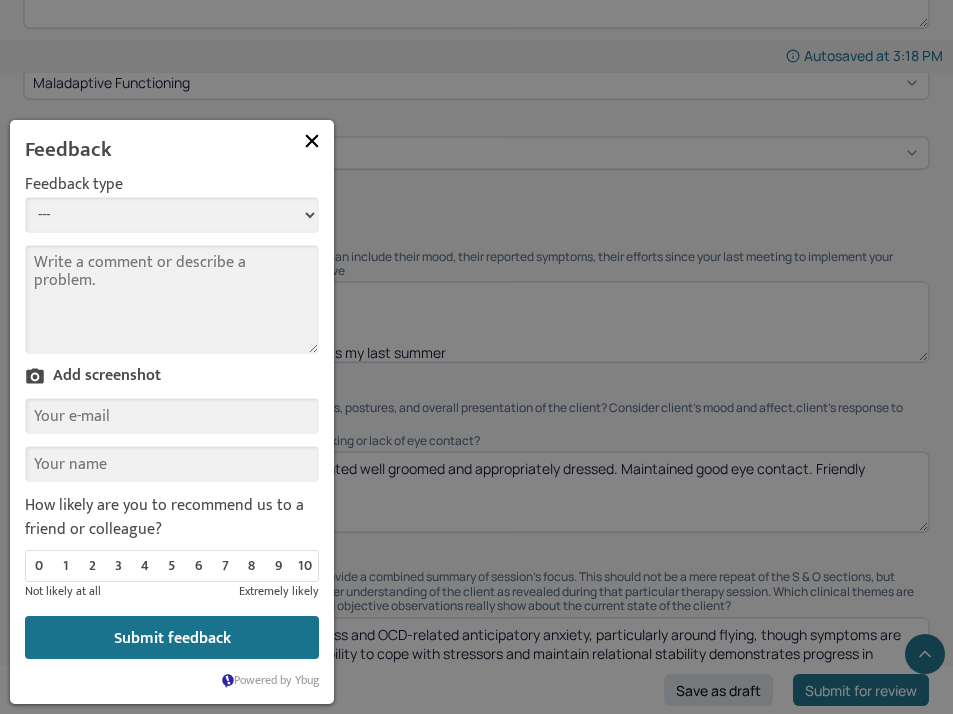 click at bounding box center (312, 141) 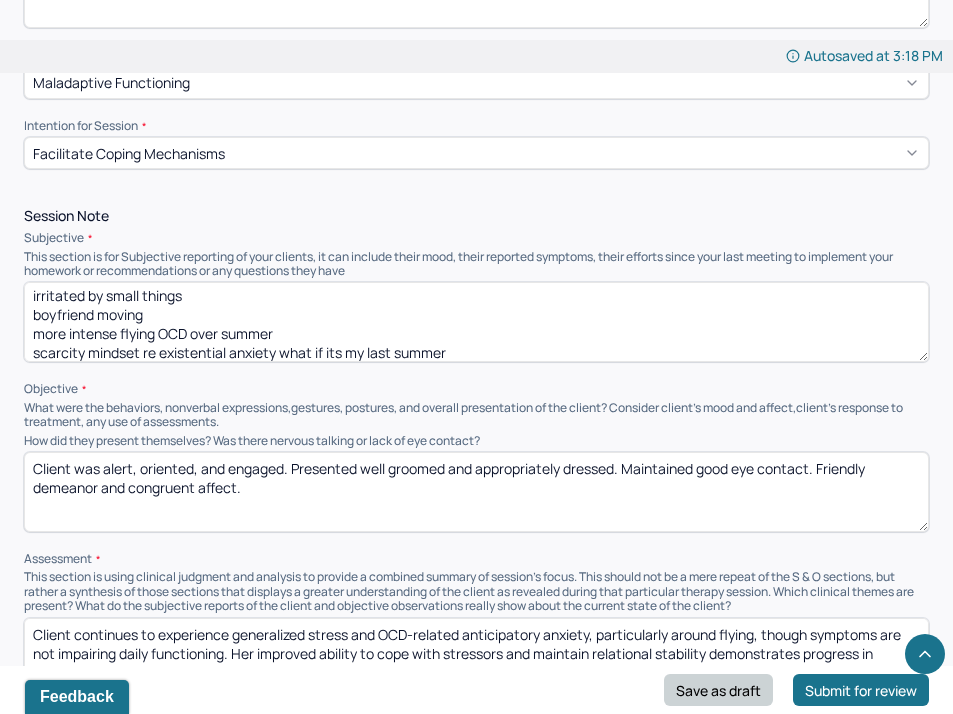click on "Save as draft" at bounding box center (718, 690) 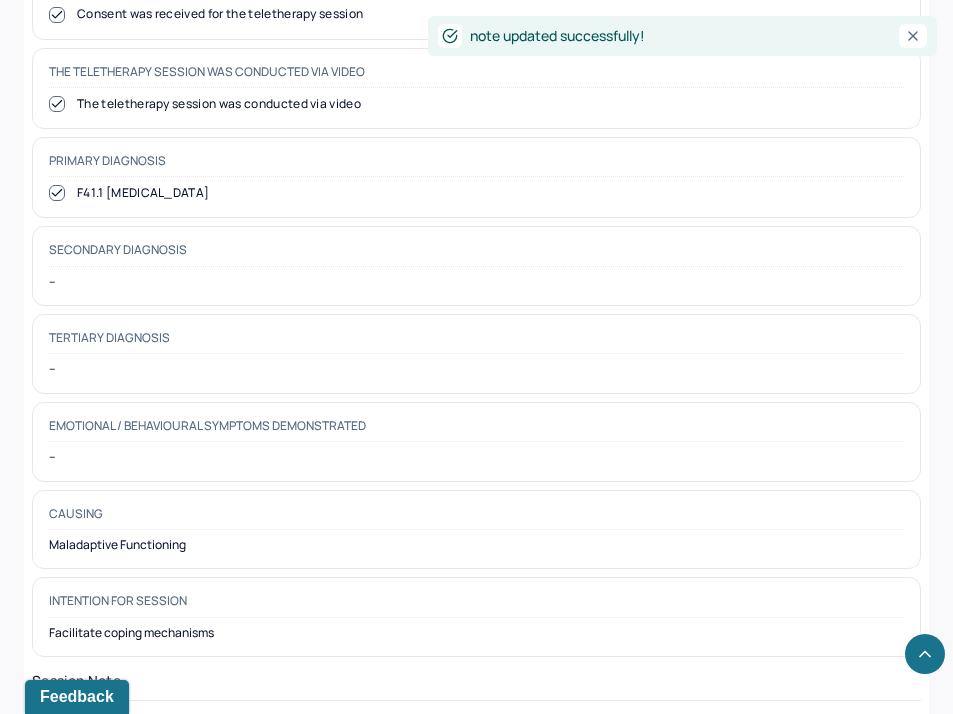 scroll, scrollTop: 0, scrollLeft: 0, axis: both 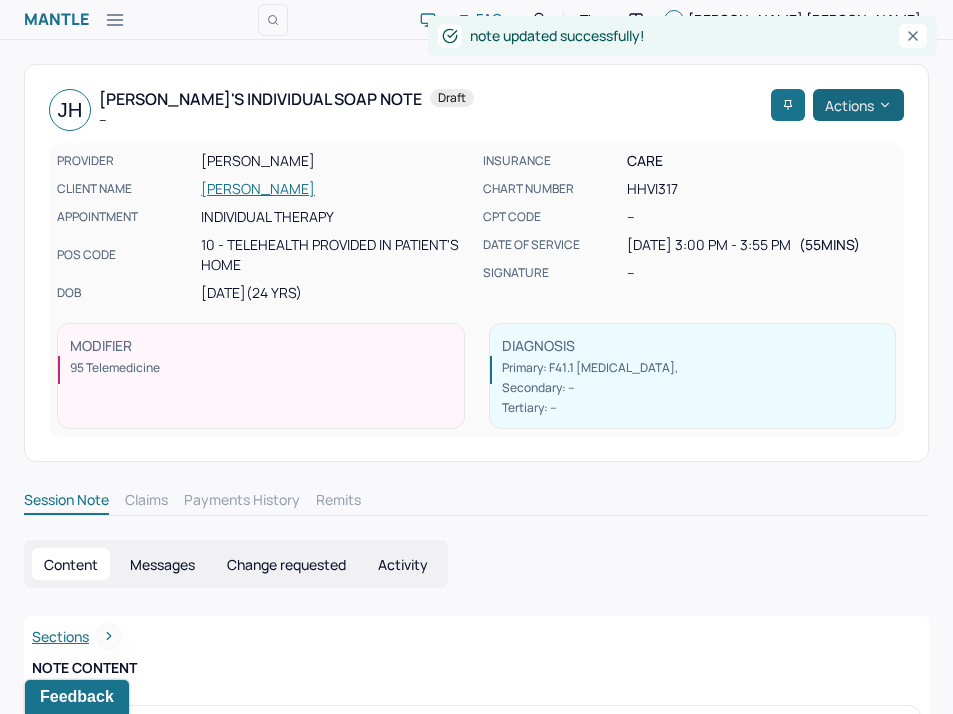 click on "Actions" at bounding box center (858, 105) 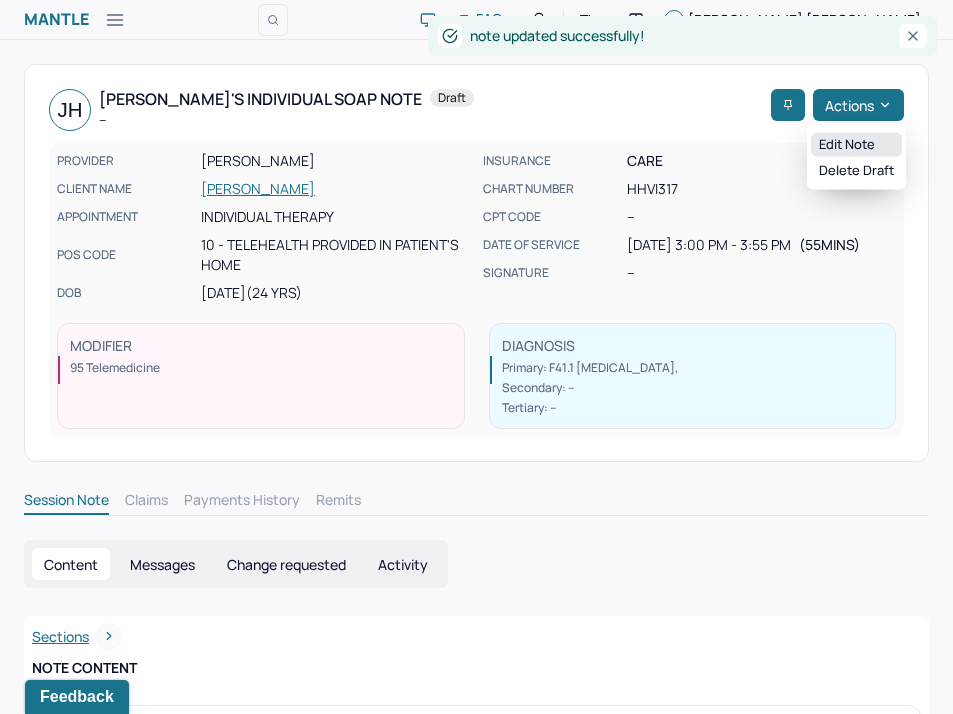 click on "Edit note" at bounding box center (856, 145) 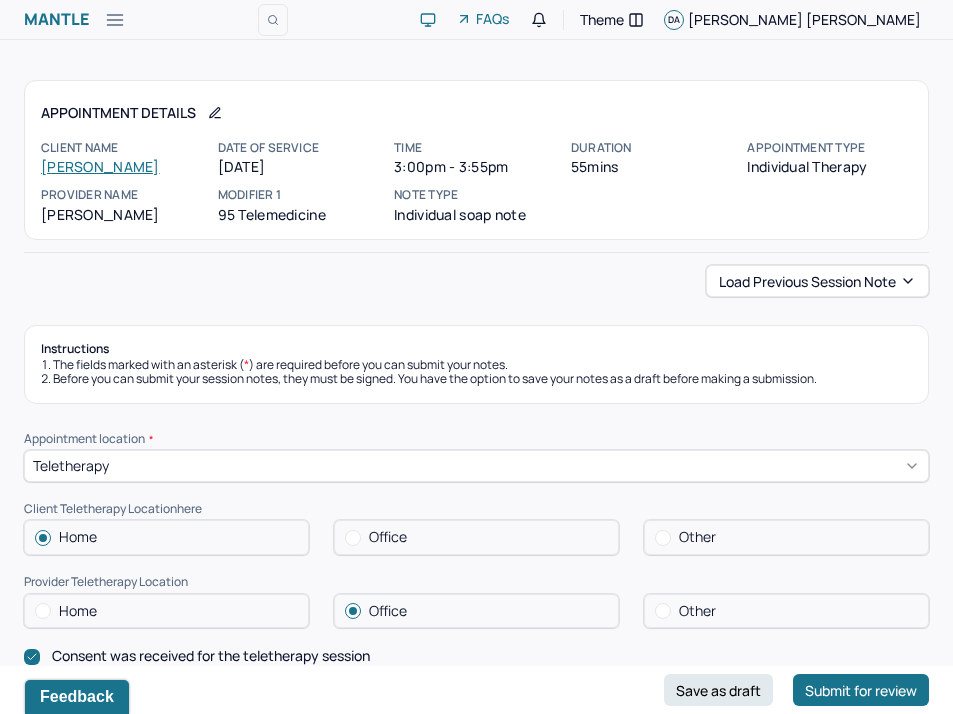 click on "Appointment Details Client name [PERSON_NAME] Date of service [DATE] Time 3:00pm - 3:55pm Duration 55mins Appointment type individual therapy Provider name [PERSON_NAME] Modifier 1 95 Telemedicine Note type Individual soap note Load previous session note Instructions The fields marked with an asterisk ( * ) are required before you can submit your notes. Before you can submit your session notes, they must be signed. You have the option to save your notes as a draft before making a submission. Appointment location * Teletherapy Client Teletherapy Location here Home Office Other Provider Teletherapy Location Home Office Other Consent was received for the teletherapy session The teletherapy session was conducted via video Primary diagnosis * F41.1 [MEDICAL_DATA] Secondary diagnosis (optional) Secondary diagnosis Tertiary diagnosis (optional) Tertiary diagnosis Emotional / Behavioural symptoms demonstrated * Causing * Maladaptive Functioning Intention for Session * Session Note Subjective *" at bounding box center [476, 1907] 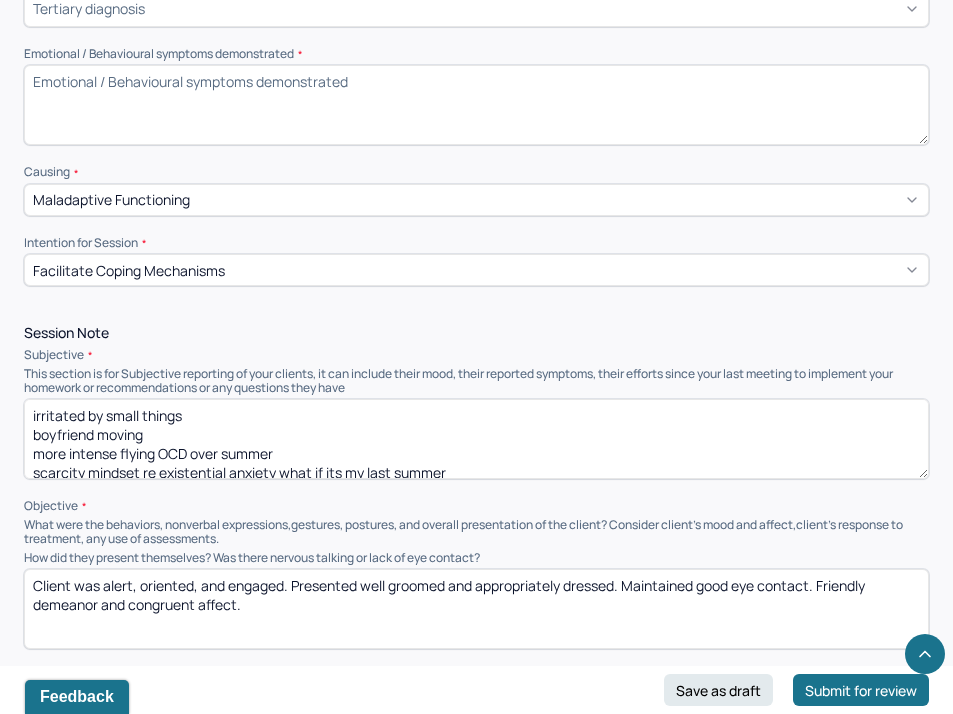 scroll, scrollTop: 1064, scrollLeft: 0, axis: vertical 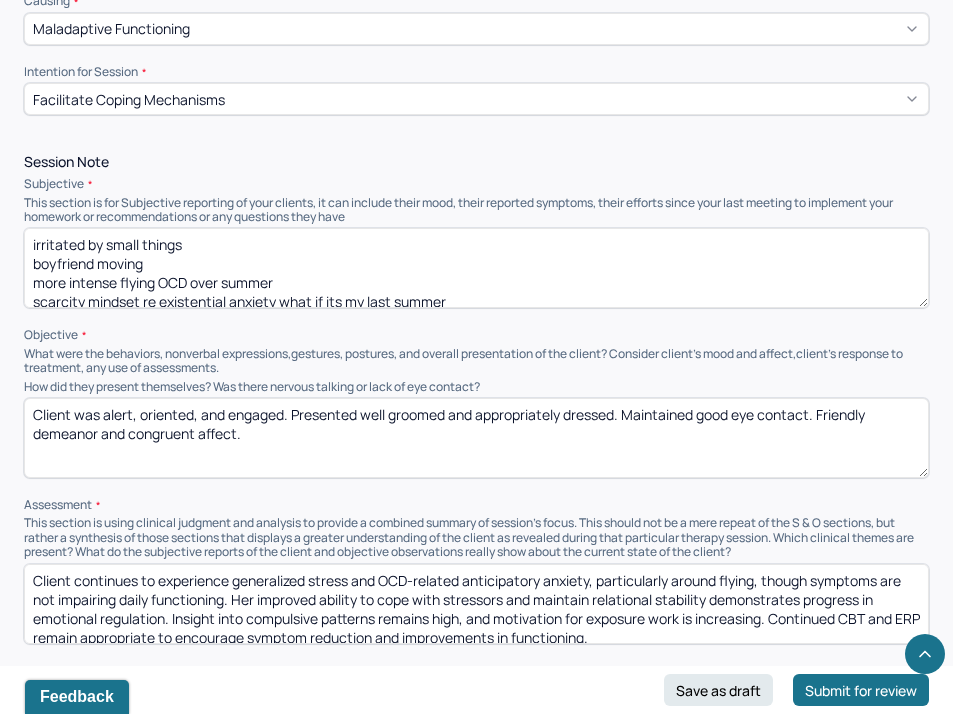 click on "irritated by small things
boyfriend moving
more intense flying OCD over summer
scarcity mindset re existential anxiety what if its my last summer
Client reports continued frustration and anxiety at her job, but does not interfere with her job functioning. Reports she is better coping with her stress pertaining to her living arrangements. Good relationship dynamics reported but feels some anticipatory worry about upcoming changes. Would like to actively work on OCD fear of airplanes and reports some continued neutralizing compulsions surrounding this." at bounding box center (476, 268) 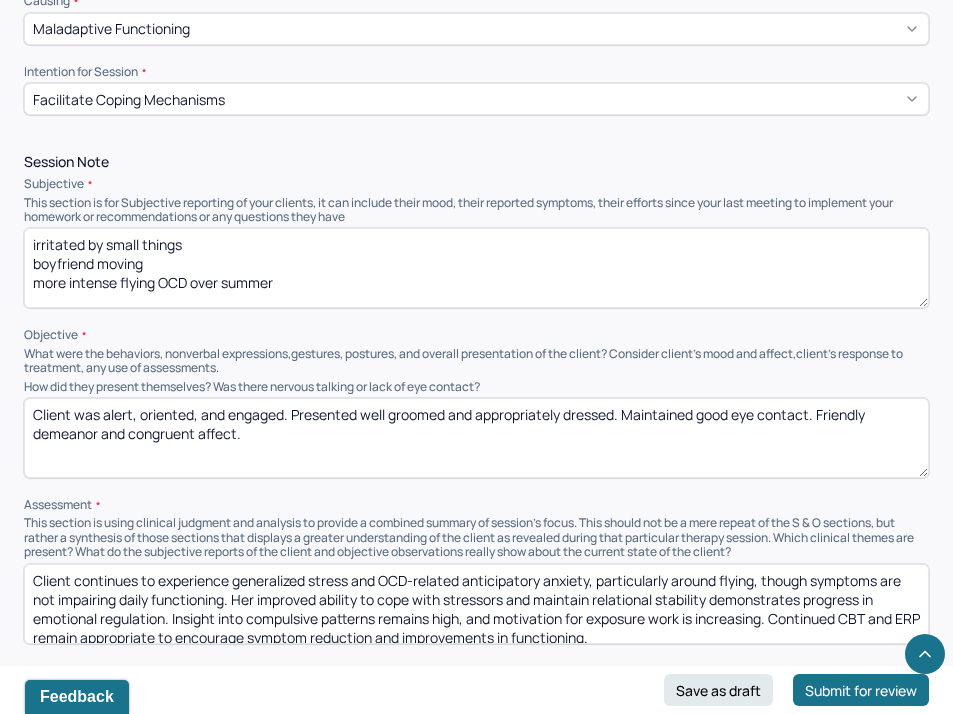 scroll, scrollTop: 3, scrollLeft: 0, axis: vertical 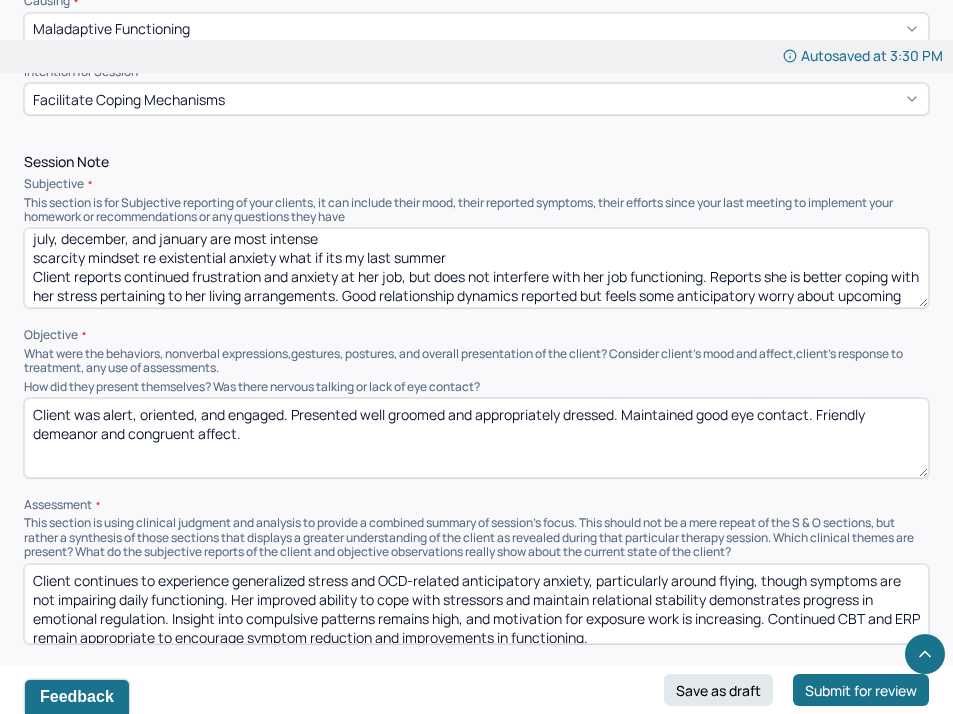click on "irritated by small things
boyfriend moving
more intense flying OCD over summer
july, december, and january are most intense
scarcity mindset re existential anxiety what if its my last summer
Client reports continued frustration and anxiety at her job, but does not interfere with her job functioning. Reports she is better coping with her stress pertaining to her living arrangements. Good relationship dynamics reported but feels some anticipatory worry about upcoming changes. Would like to actively work on OCD fear of airplanes and reports some continued neutralizing compulsions surrounding this." at bounding box center (476, 268) 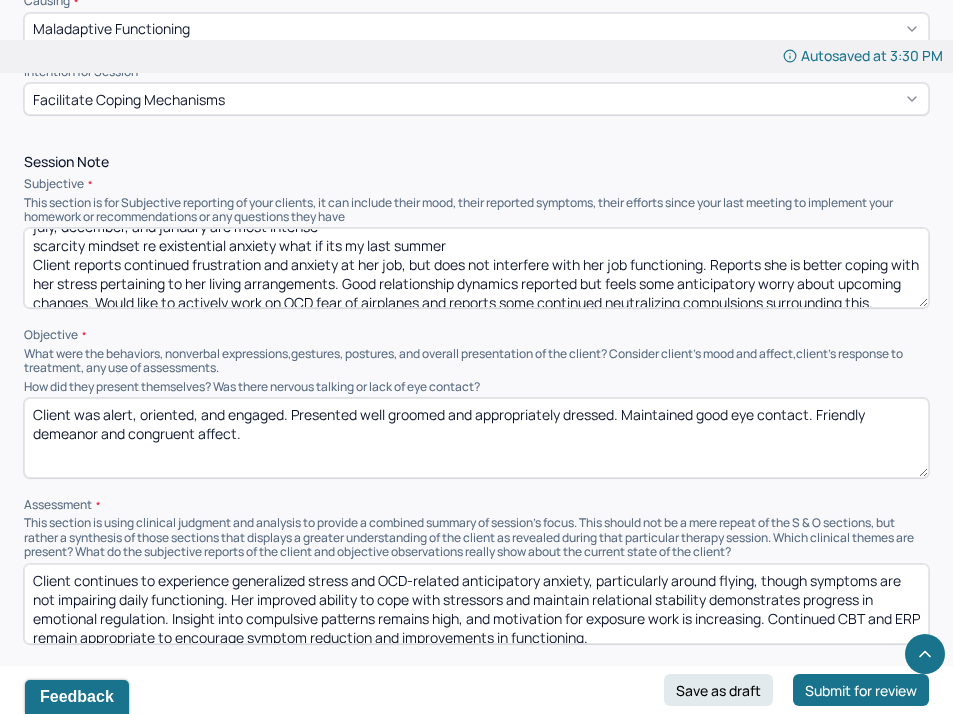 click on "irritated by small things
boyfriend moving
more intense flying OCD over summer
july, december, and january are most intense
scarcity mindset re existential anxiety what if its my last summer
Client reports continued frustration and anxiety at her job, but does not interfere with her job functioning. Reports she is better coping with her stress pertaining to her living arrangements. Good relationship dynamics reported but feels some anticipatory worry about upcoming changes. Would like to actively work on OCD fear of airplanes and reports some continued neutralizing compulsions surrounding this." at bounding box center (476, 268) 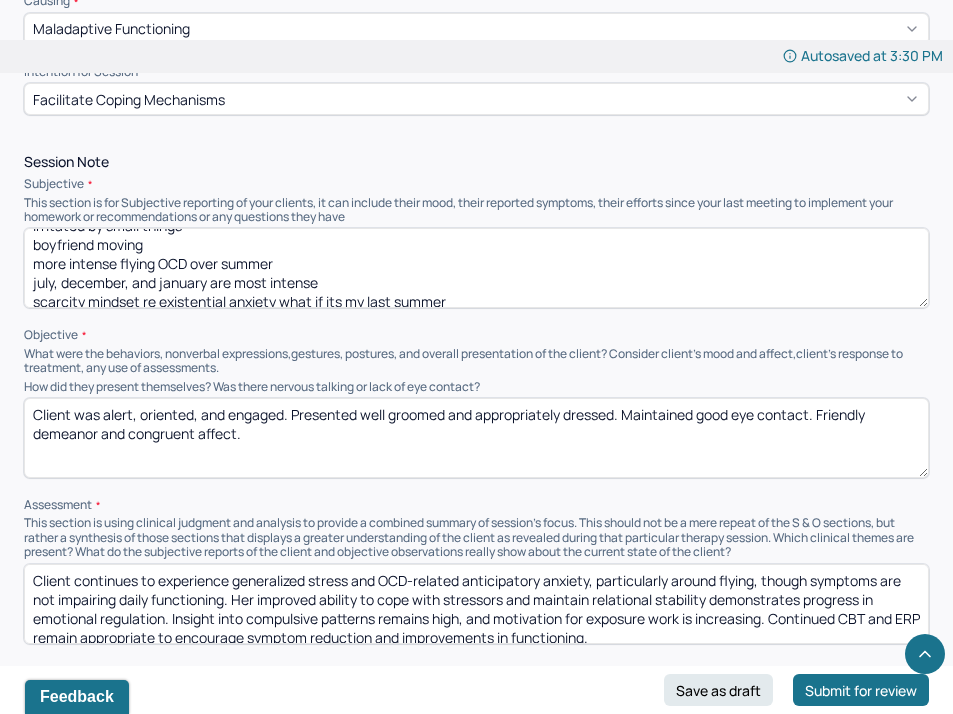 scroll, scrollTop: 27, scrollLeft: 0, axis: vertical 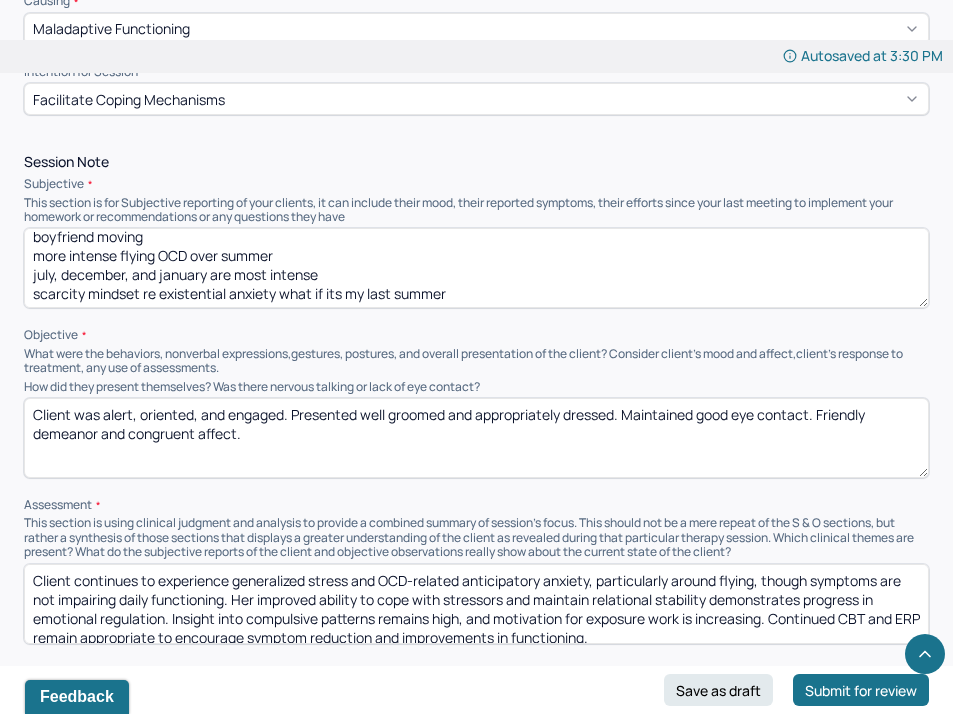 click on "irritated by small things
boyfriend moving
more intense flying OCD over summer
july, december, and january are most intense
scarcity mindset re existential anxiety what if its my last summer
Client reports continued frustration and anxiety at her job, but does not interfere with her job functioning. Reports she is better coping with her stress pertaining to her living arrangements. Good relationship dynamics reported but feels some anticipatory worry about upcoming changes. Would like to actively work on OCD fear of airplanes and reports some continued neutralizing compulsions surrounding this." at bounding box center [476, 268] 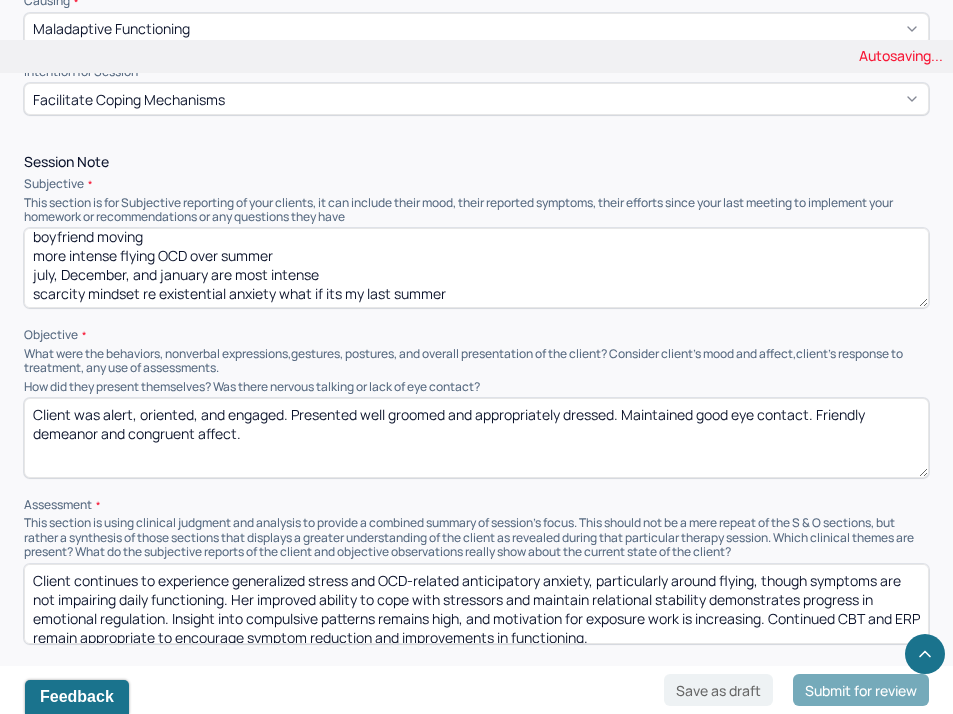 click on "irritated by small things
boyfriend moving
more intense flying OCD over summer
july, december, and january are most intense
scarcity mindset re existential anxiety what if its my last summer
Client reports continued frustration and anxiety at her job, but does not interfere with her job functioning. Reports she is better coping with her stress pertaining to her living arrangements. Good relationship dynamics reported but feels some anticipatory worry about upcoming changes. Would like to actively work on OCD fear of airplanes and reports some continued neutralizing compulsions surrounding this." at bounding box center [476, 268] 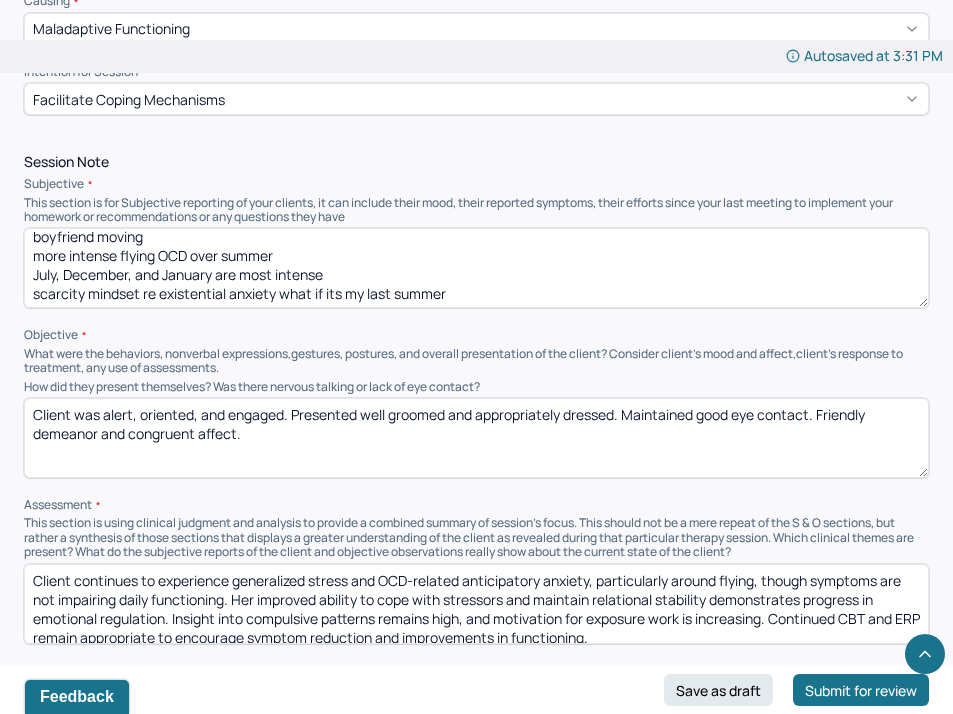 drag, startPoint x: 61, startPoint y: 265, endPoint x: 357, endPoint y: 262, distance: 296.0152 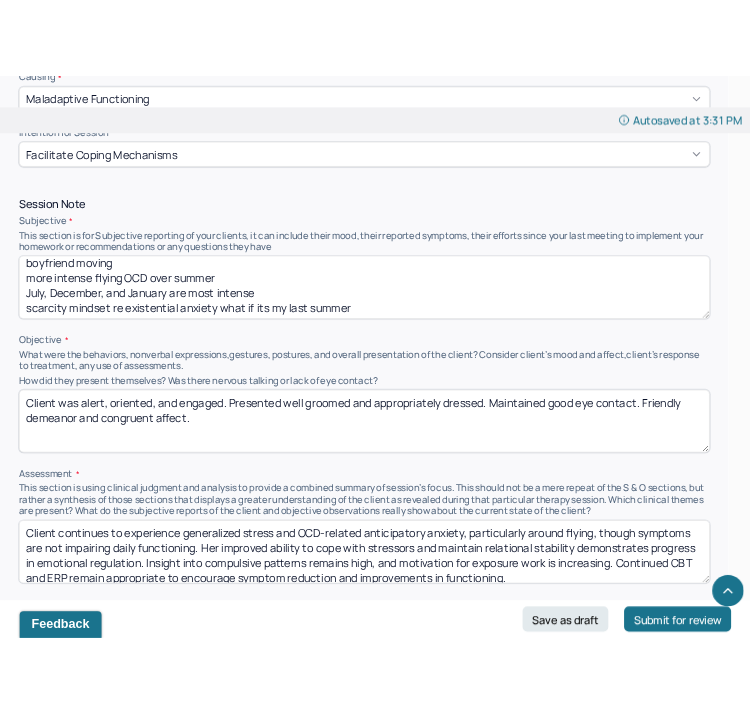 scroll, scrollTop: 1078, scrollLeft: 0, axis: vertical 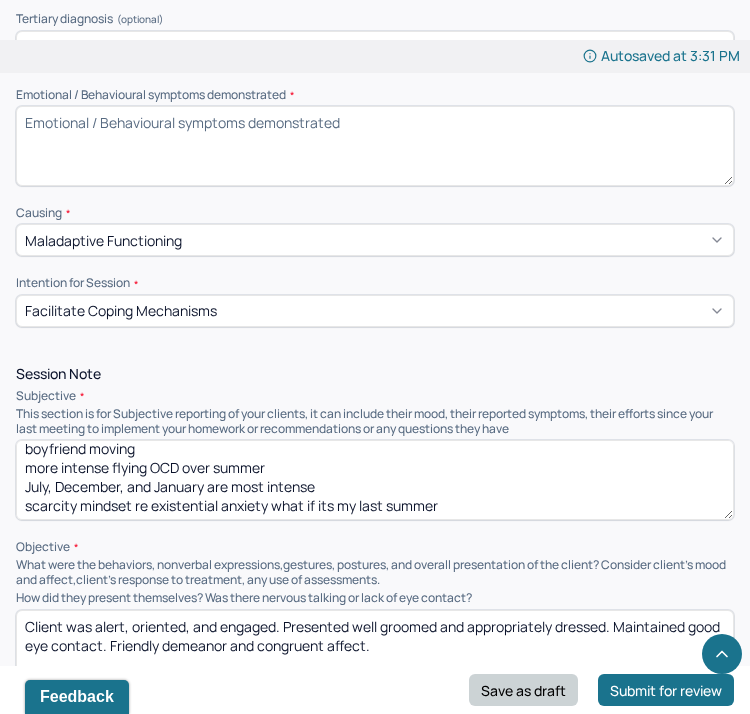 click on "Save as draft" at bounding box center [523, 690] 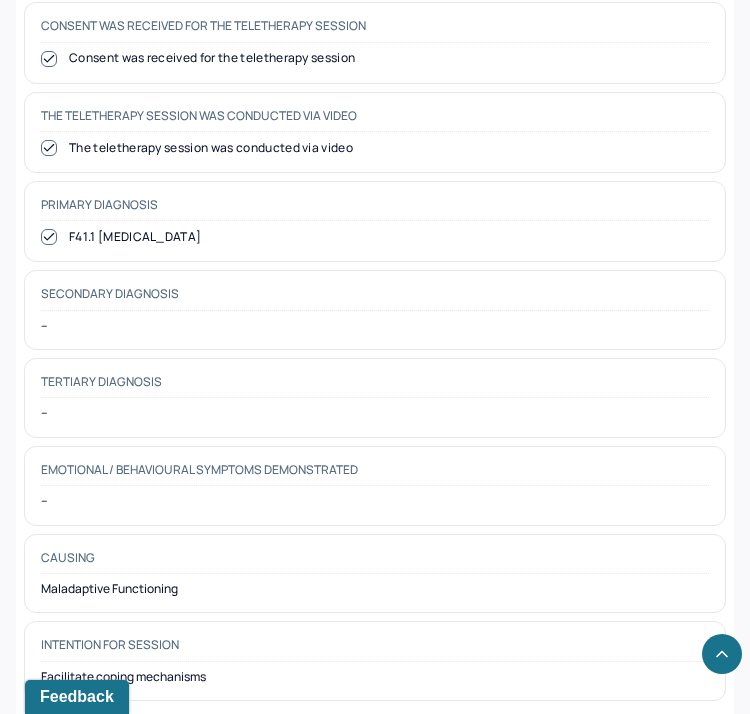 scroll, scrollTop: 0, scrollLeft: 0, axis: both 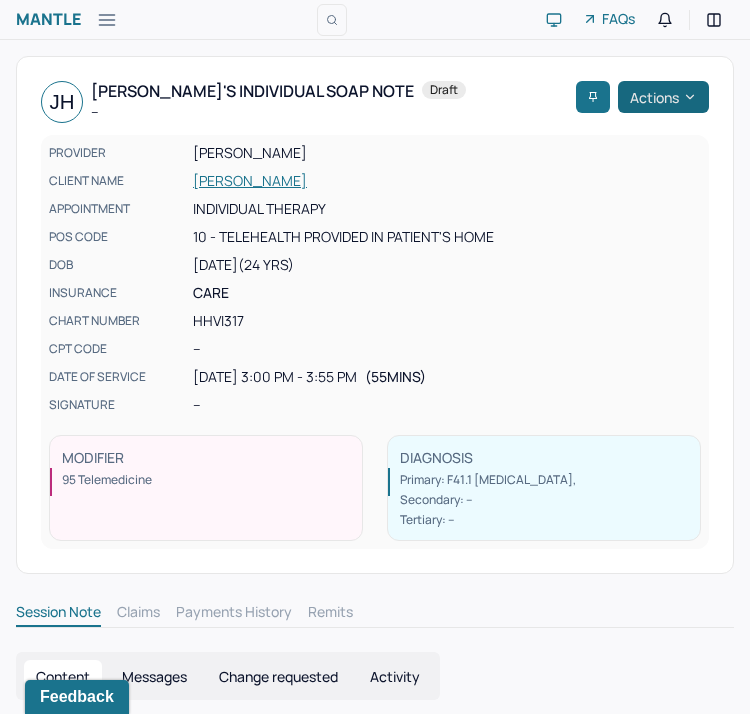 click on "Actions" at bounding box center (663, 97) 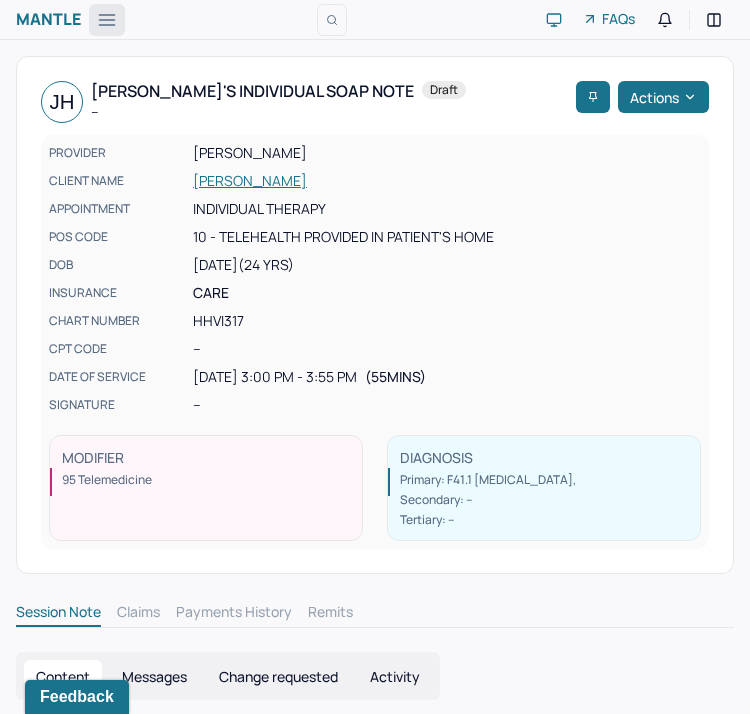 click 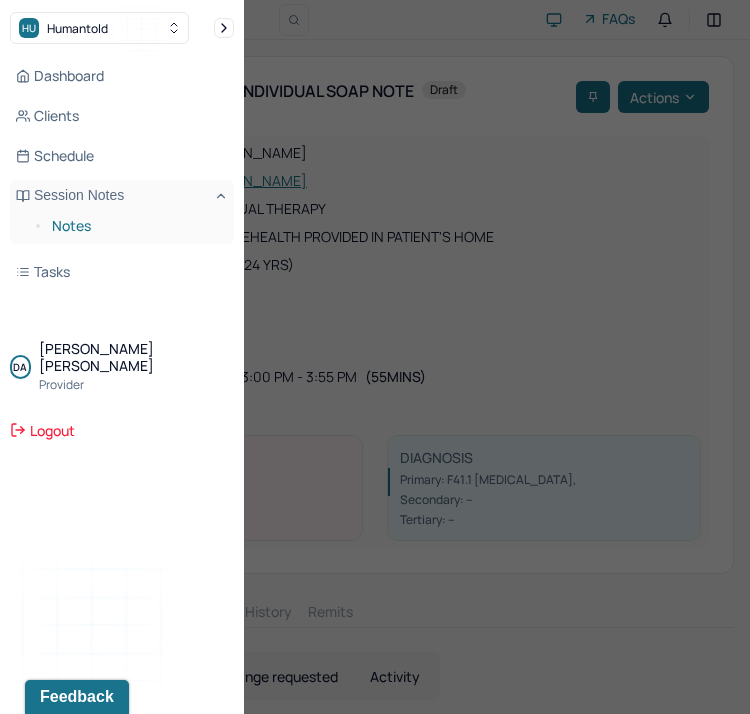 click on "Notes" at bounding box center (135, 226) 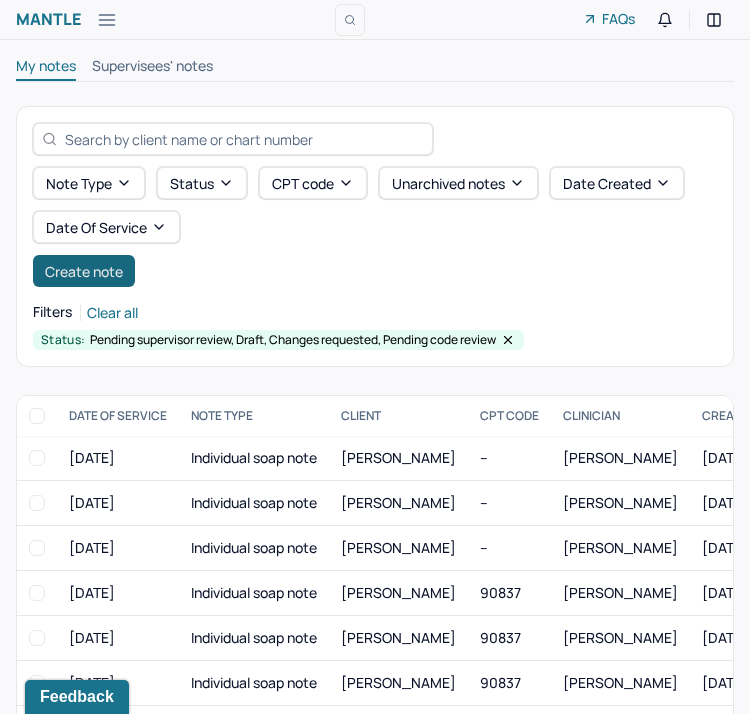 click on "Create note" at bounding box center (84, 271) 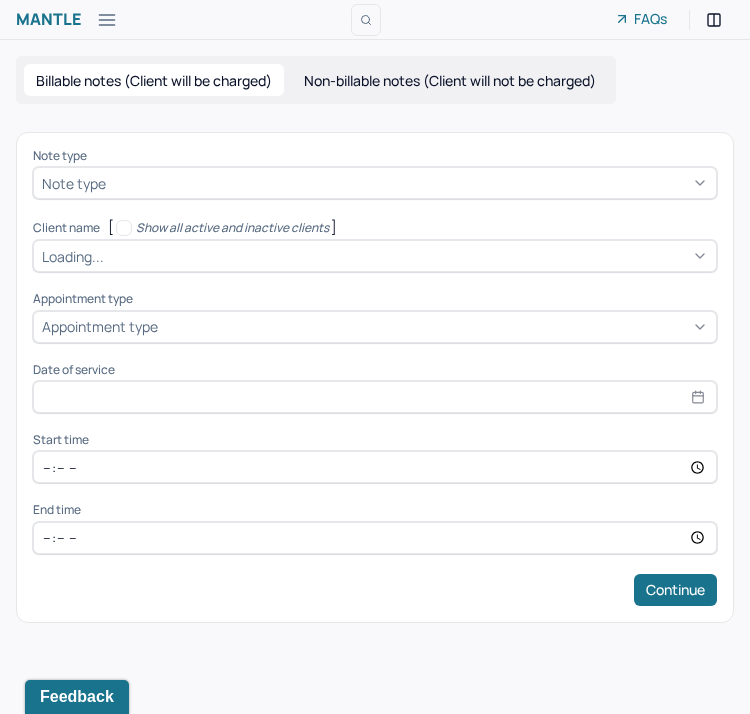 click on "Note type" at bounding box center [375, 183] 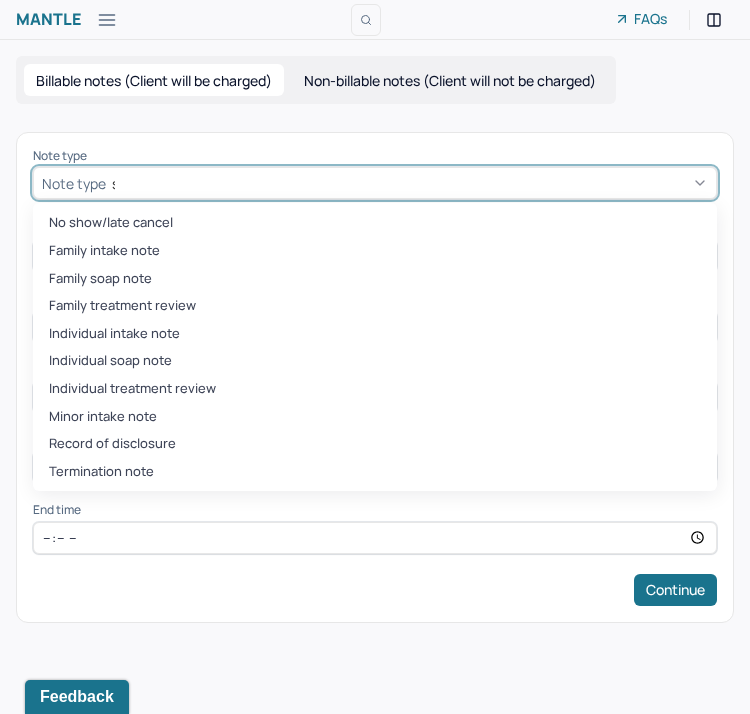 type on "soap" 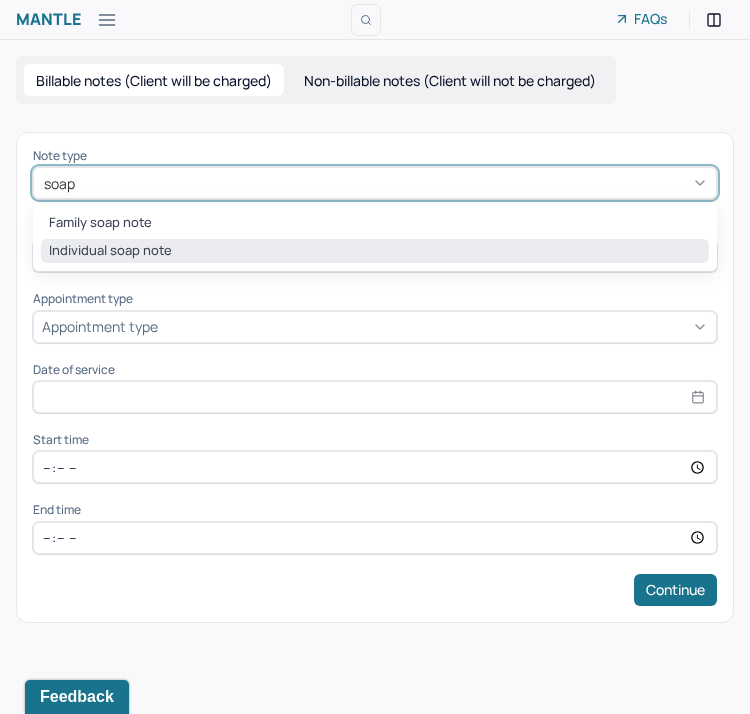 click on "Individual soap note" at bounding box center [375, 251] 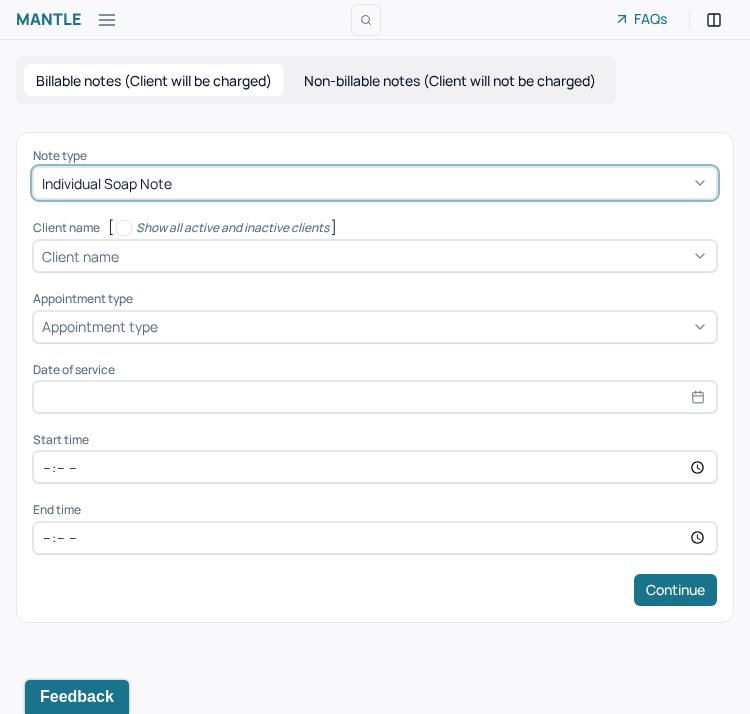 click on "Client name" at bounding box center [375, 256] 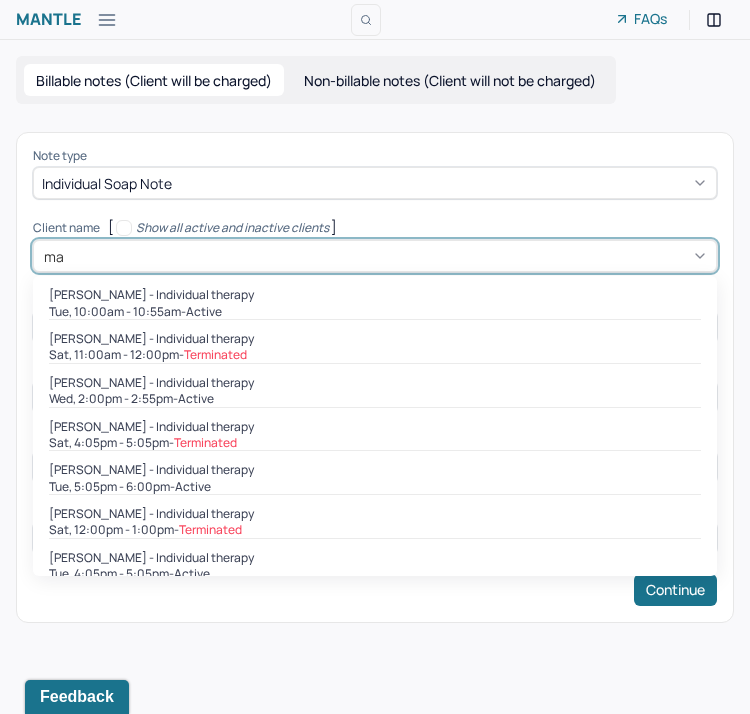 type on "m" 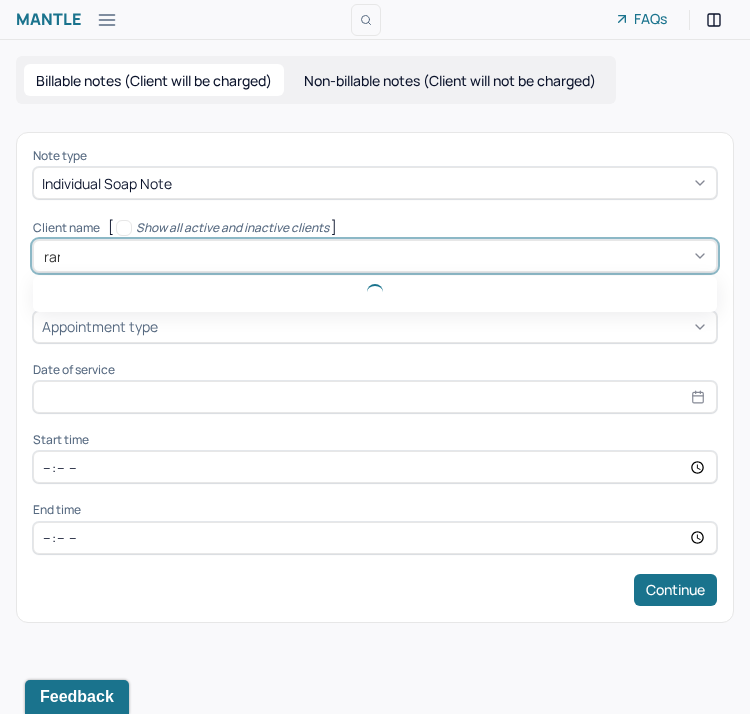 type on "rand" 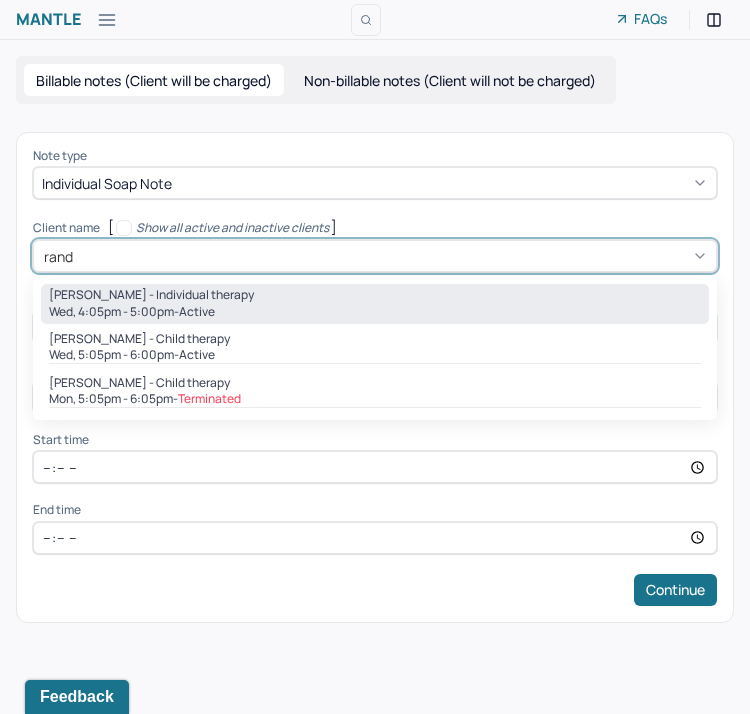 click on "[PERSON_NAME] - Individual therapy" at bounding box center (151, 295) 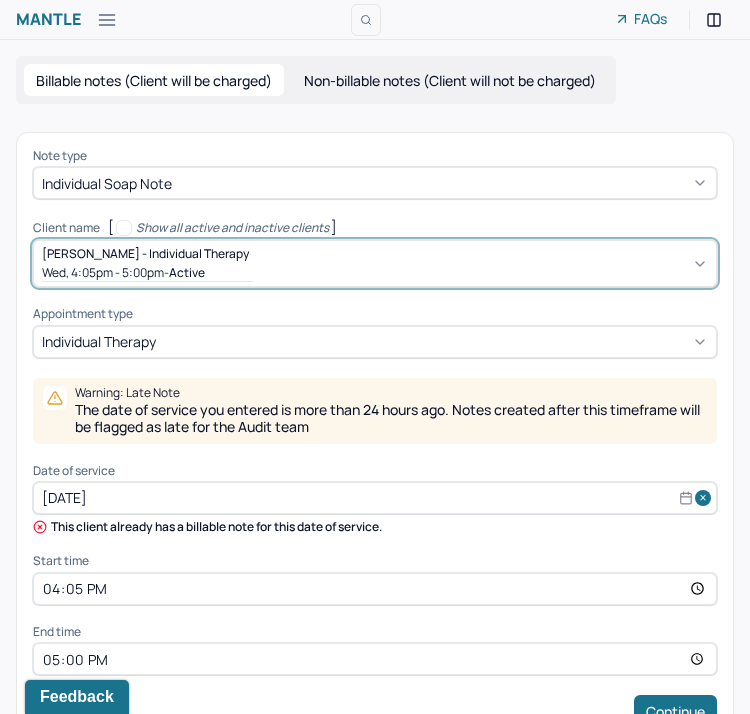 scroll, scrollTop: 43, scrollLeft: 0, axis: vertical 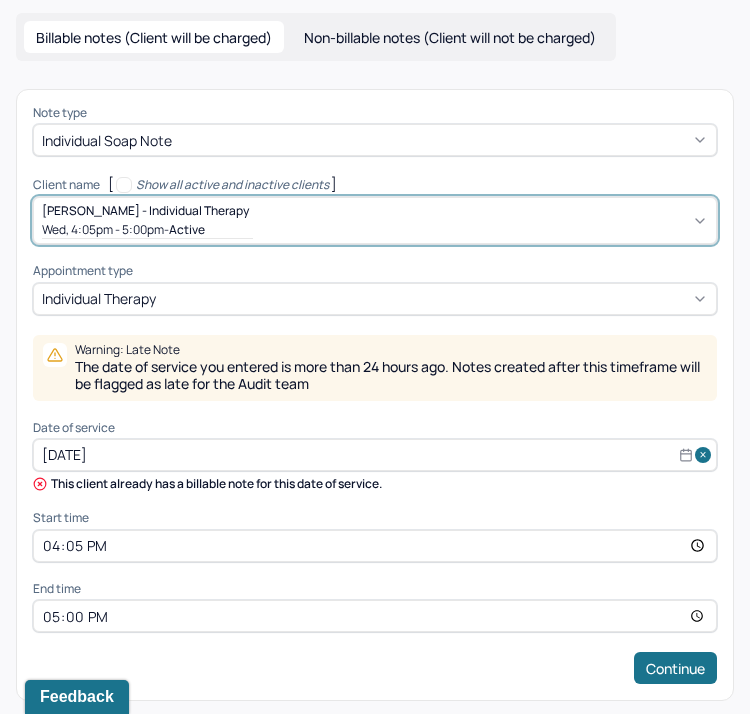 click on "[DATE]" at bounding box center (375, 455) 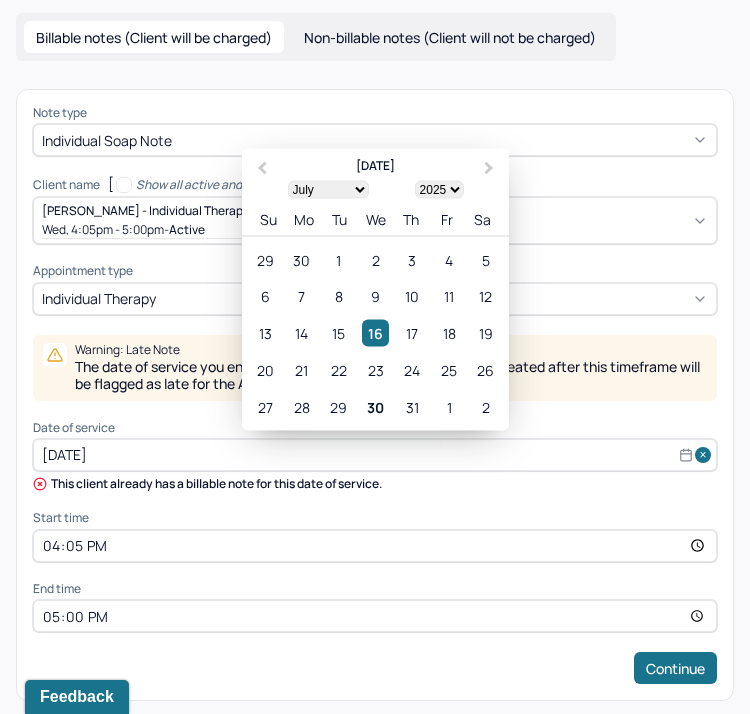 click on "30" at bounding box center [375, 406] 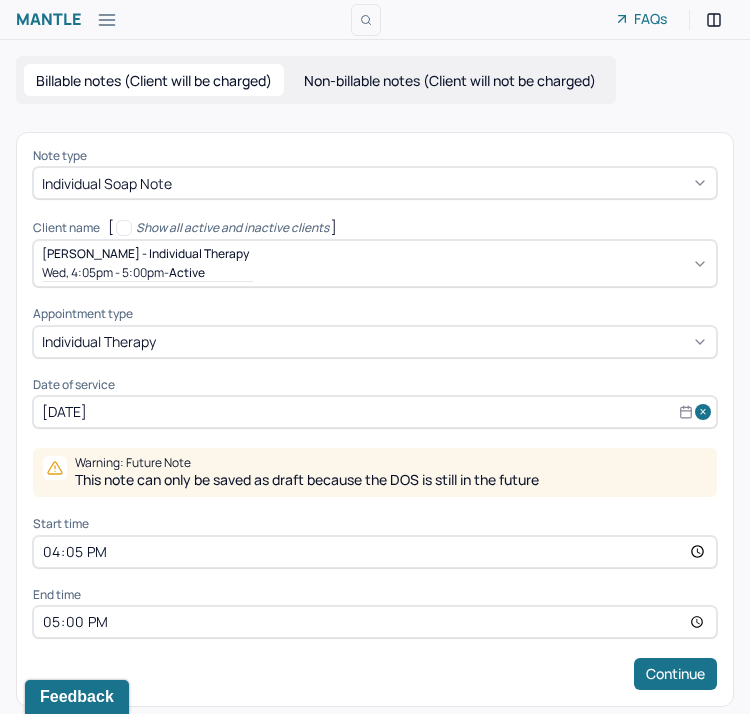 scroll, scrollTop: 6, scrollLeft: 0, axis: vertical 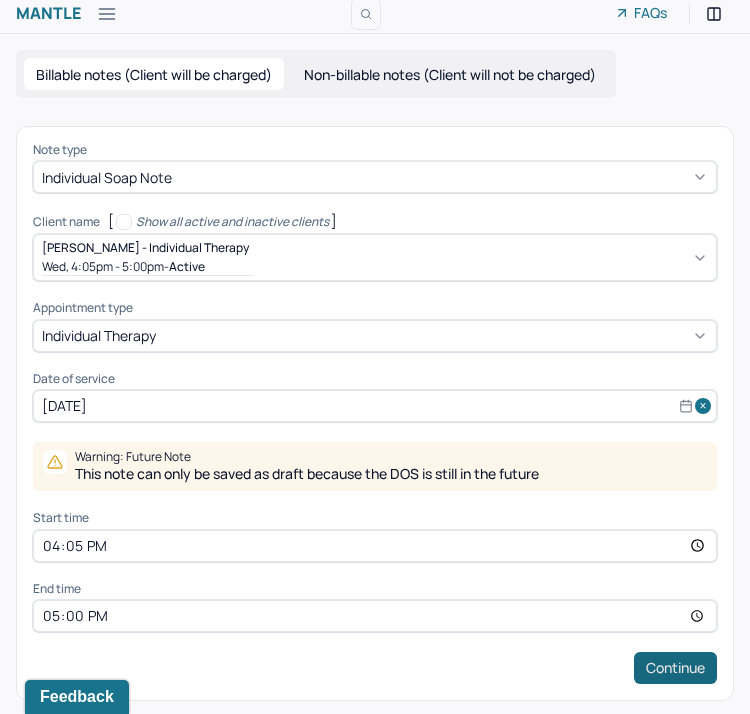 click on "Continue" at bounding box center (675, 668) 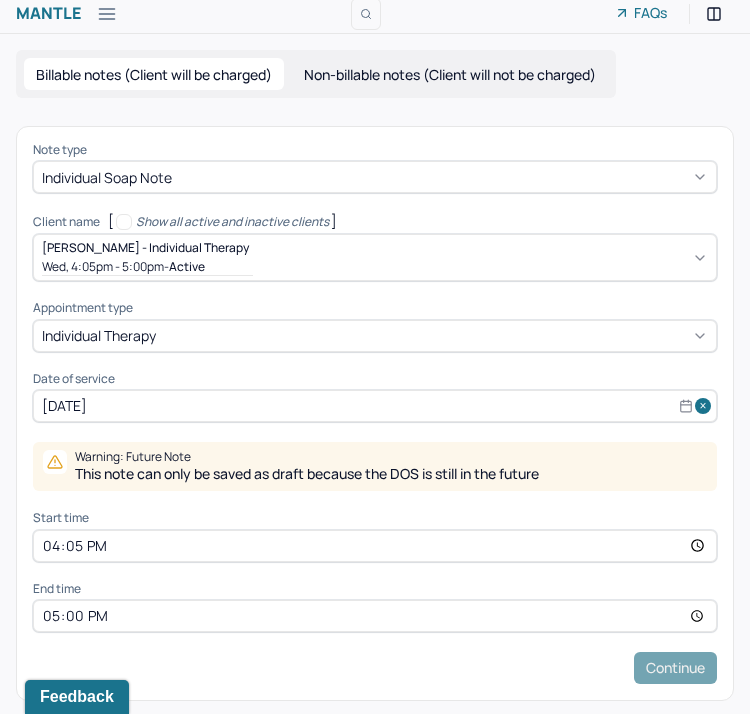 scroll, scrollTop: 0, scrollLeft: 0, axis: both 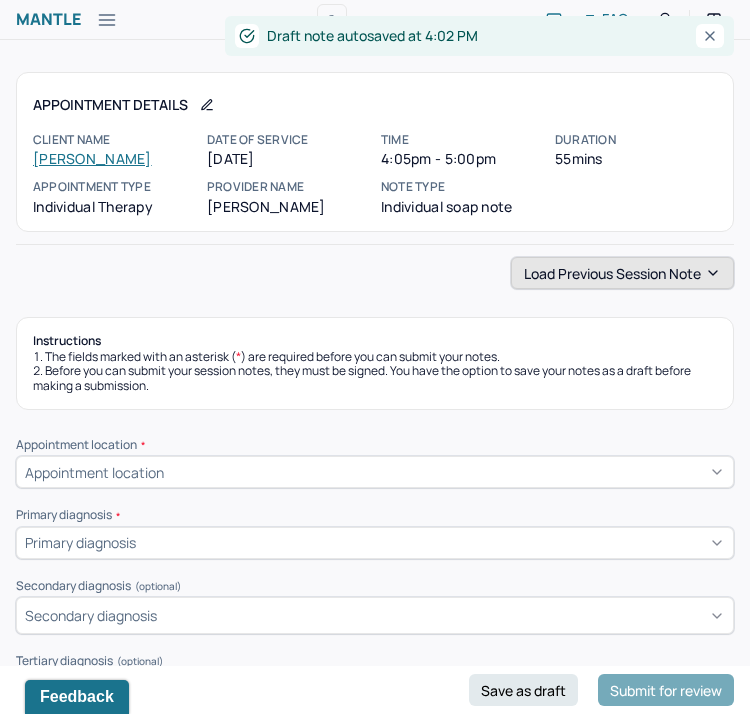 click on "Load previous session note" at bounding box center (622, 273) 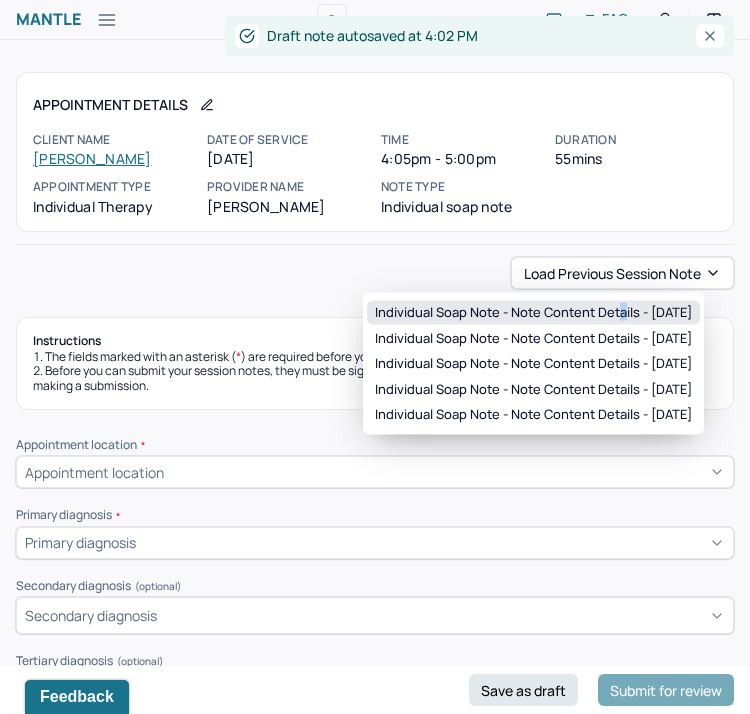 click on "Individual soap note   - Note content Details -   [DATE]" at bounding box center [533, 313] 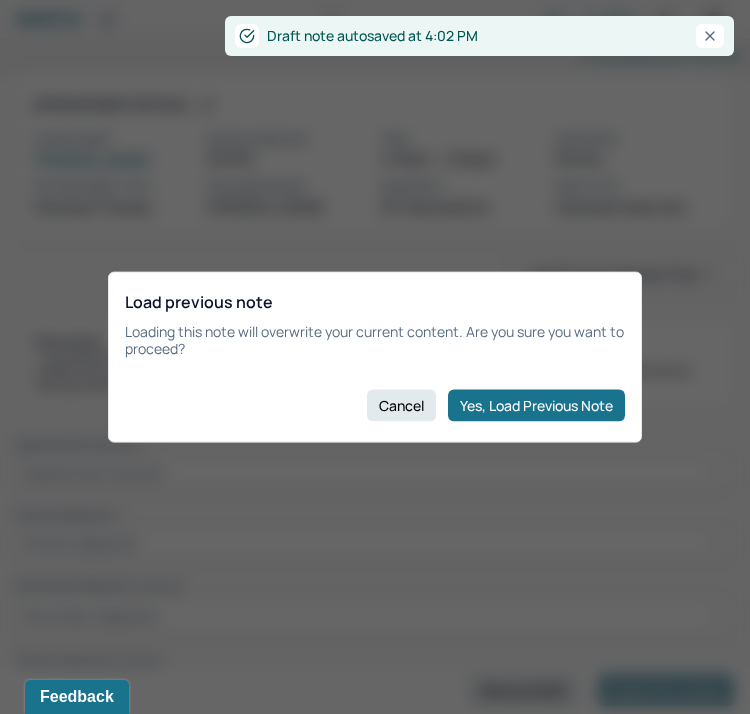 click on "Yes, Load Previous Note" at bounding box center (536, 405) 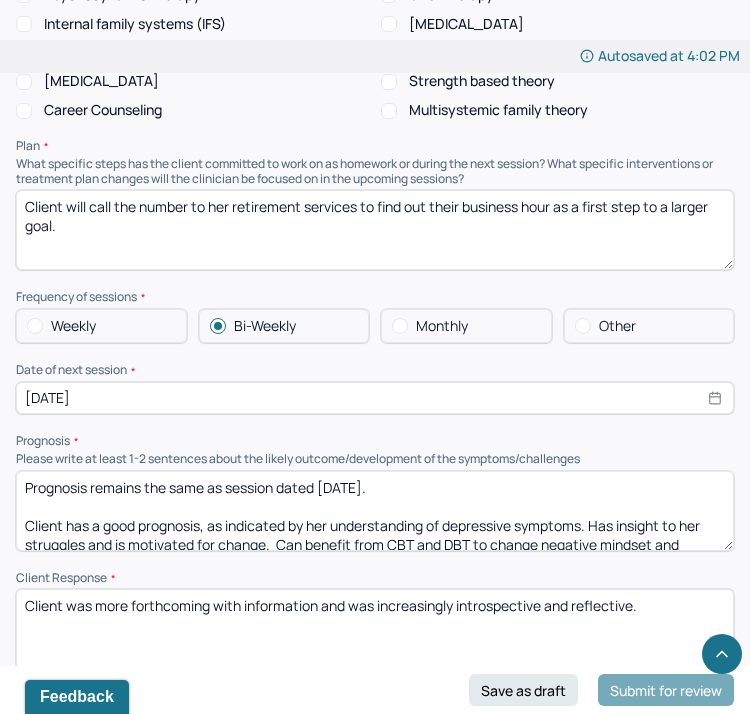 scroll, scrollTop: 1952, scrollLeft: 0, axis: vertical 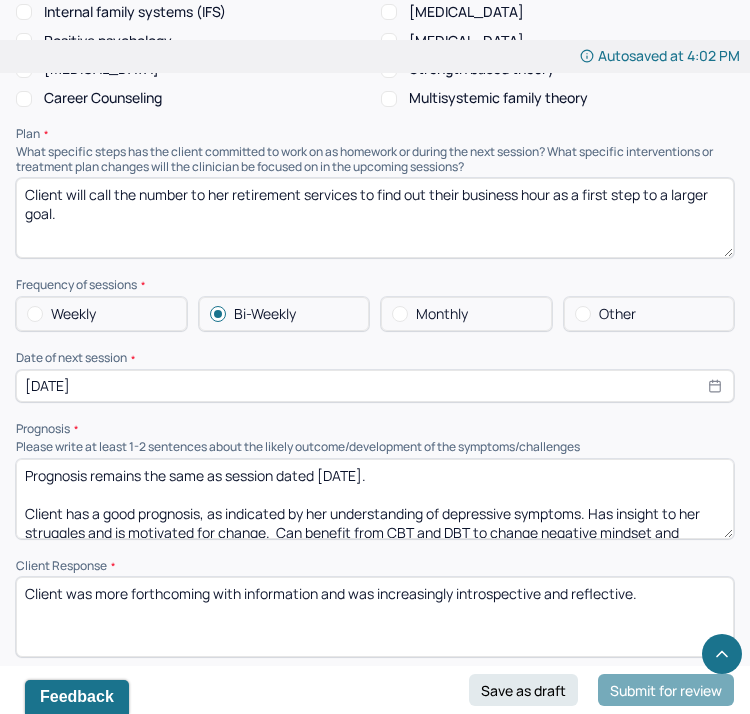 click on "Prognosis remains the same as session dated [DATE].
Client has a good prognosis, as indicated by her understanding of depressive symptoms. Has insight to her struggles and is motivated for change.  Can benefit from CBT and DBT to change negative mindset and increase emotional regulation, as well as processing early life experiences." at bounding box center [375, 499] 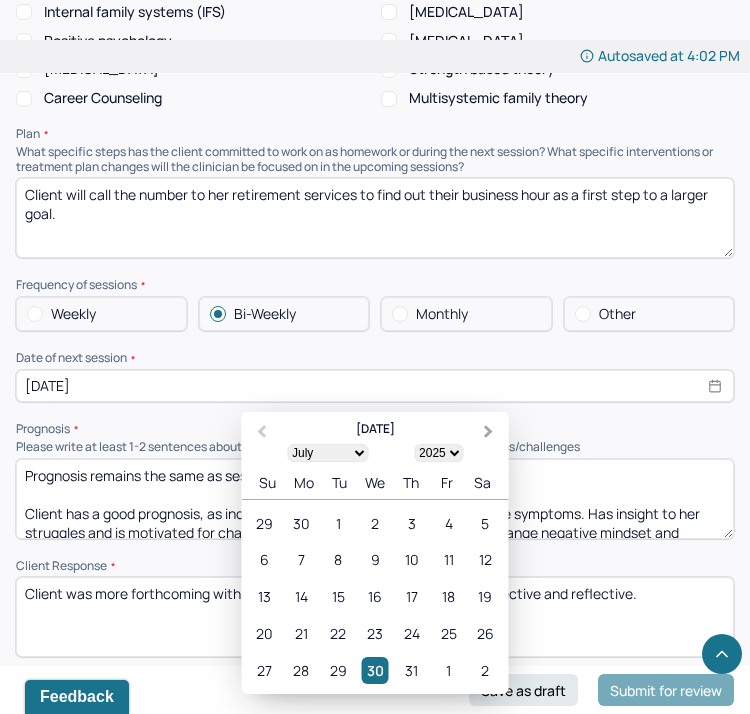 click on "Next Month" at bounding box center [491, 433] 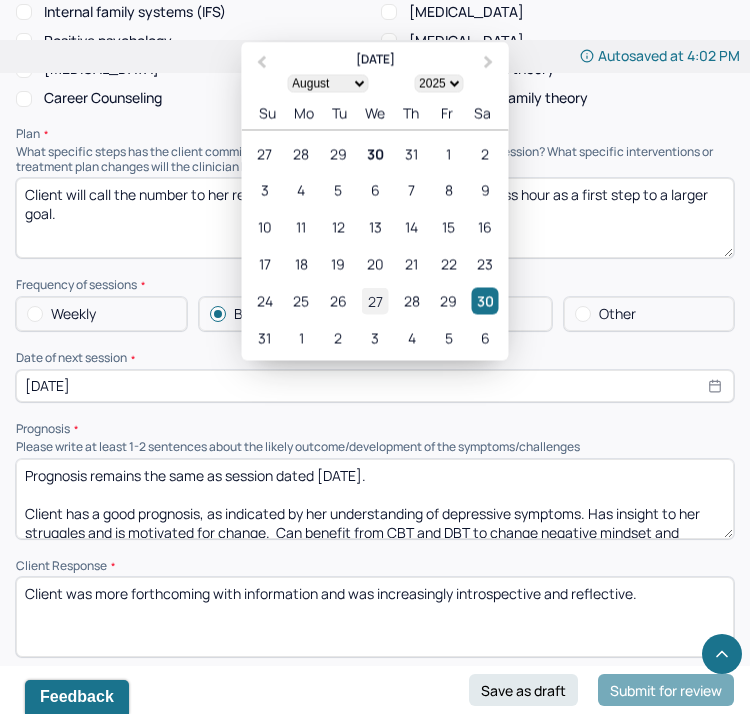 click on "27" at bounding box center (374, 300) 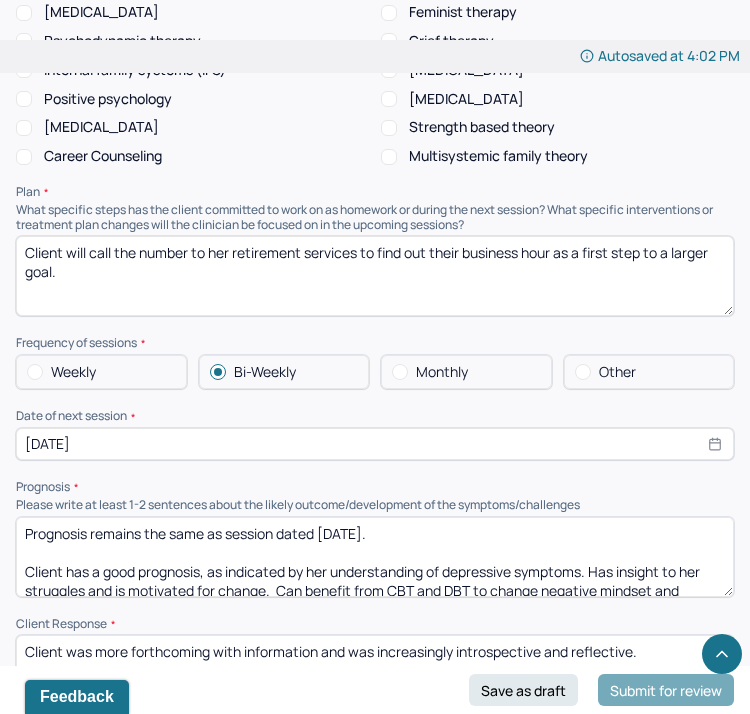 scroll, scrollTop: 1992, scrollLeft: 0, axis: vertical 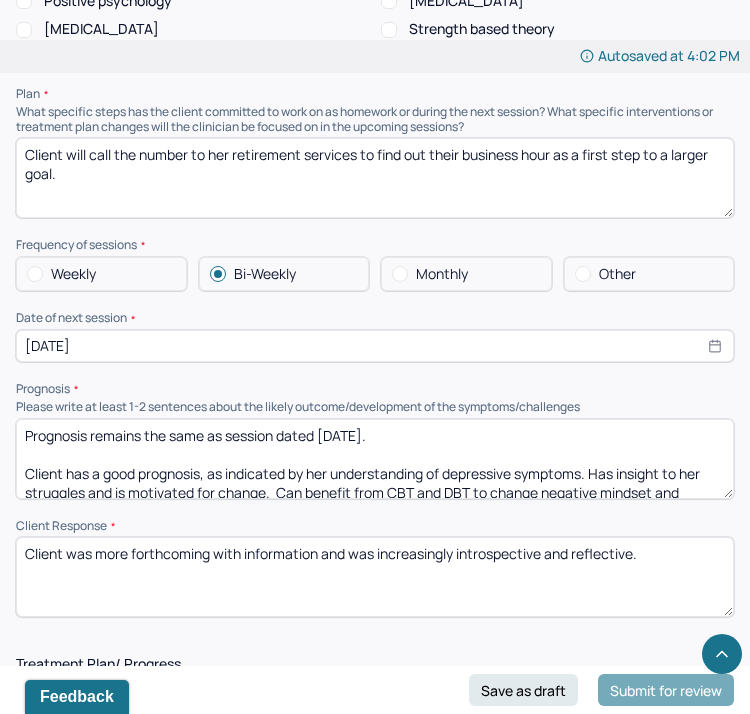click on "Prognosis remains the same as session dated [DATE].
Client has a good prognosis, as indicated by her understanding of depressive symptoms. Has insight to her struggles and is motivated for change.  Can benefit from CBT and DBT to change negative mindset and increase emotional regulation, as well as processing early life experiences." at bounding box center (375, 459) 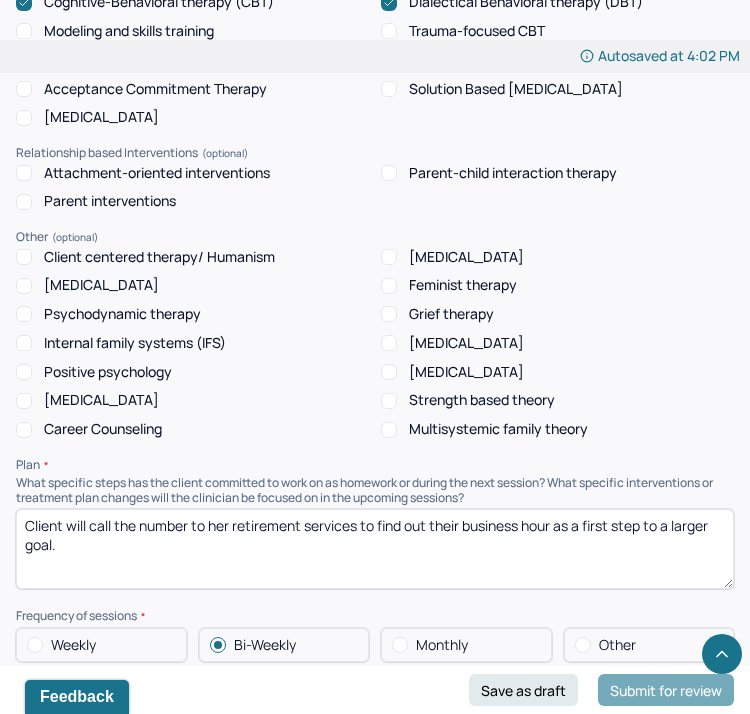 scroll, scrollTop: 1700, scrollLeft: 0, axis: vertical 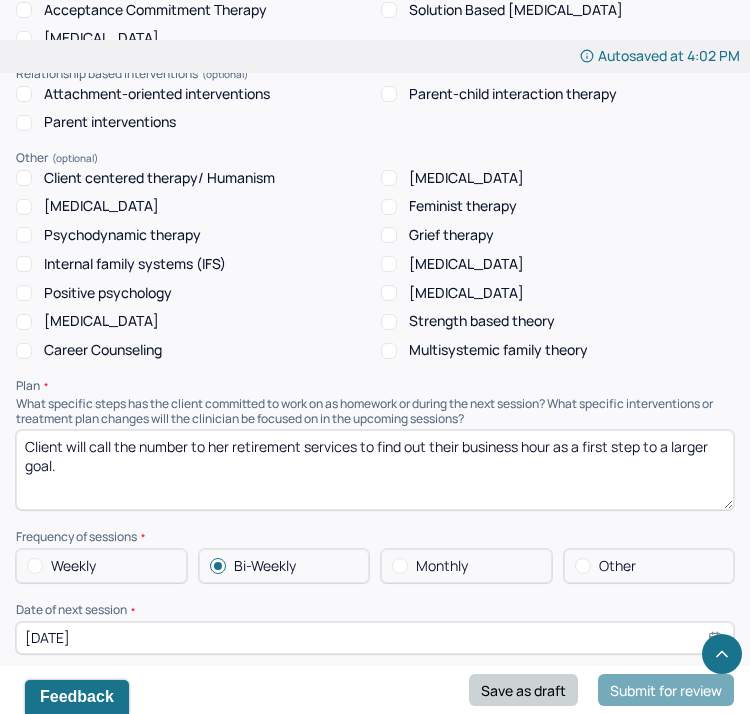 click on "Save as draft" at bounding box center [523, 690] 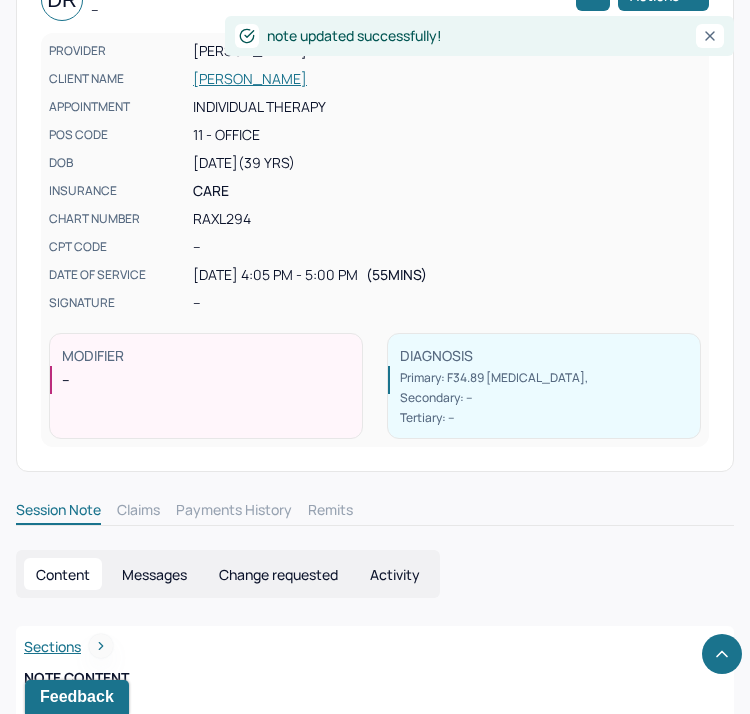 scroll, scrollTop: 0, scrollLeft: 0, axis: both 